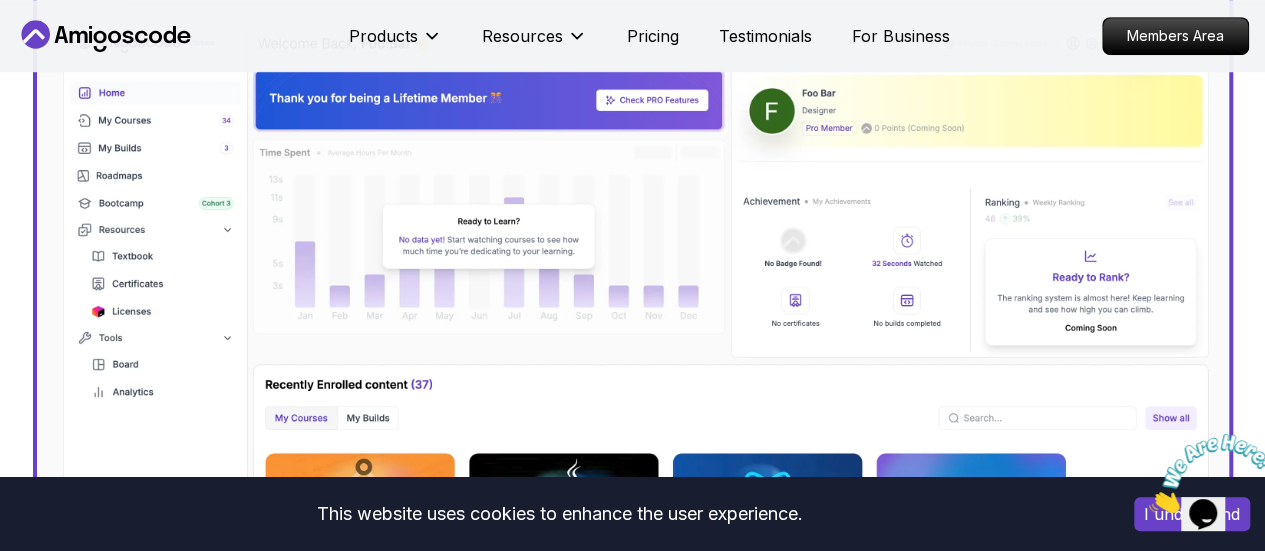 scroll, scrollTop: 694, scrollLeft: 0, axis: vertical 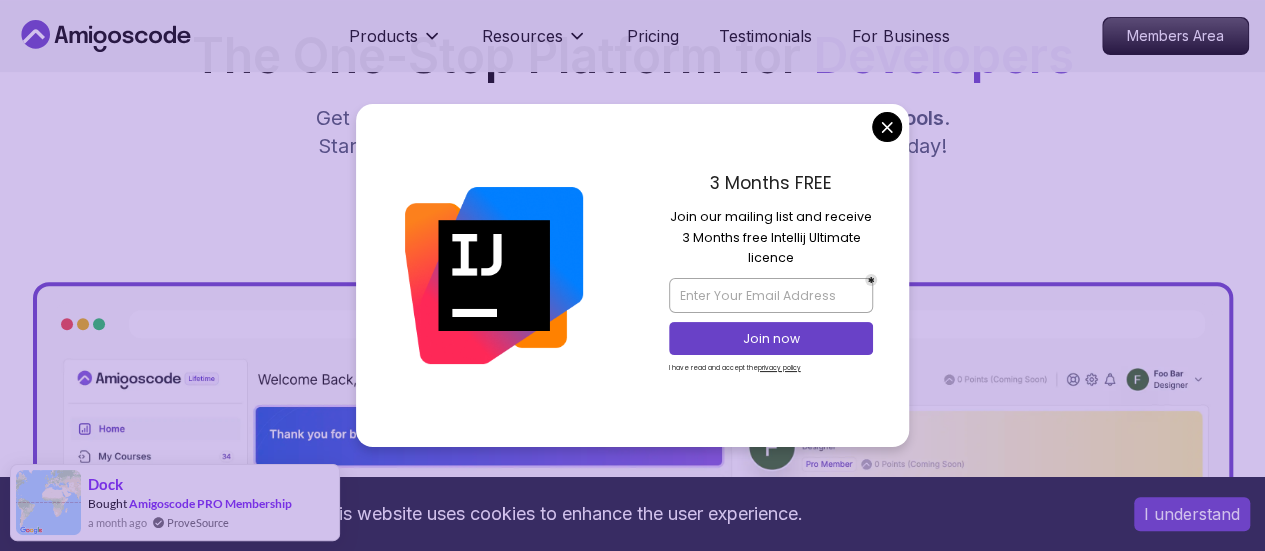 click on "This website uses cookies to enhance the user experience. I understand Products Resources Pricing Testimonials For Business Members Area Products Resources Pricing Testimonials For Business Members Area Jogh Long Spring Developer Advocate "Amigoscode Does a pretty good job, and consistently too, covering Spring and for that, I'm very Appreciative" The One-Stop Platform for   Developers Get unlimited access to coding   courses ,   Quizzes ,   Builds  and   Tools . Start your journey or level up your career with Amigoscode today! Start for Free https://amigoscode.com/dashboard OUR AMIGO STUDENTS WORK IN TOP COMPANIES Courses Builds Discover Amigoscode's Latest   Premium Courses! Get unlimited access to coding   courses ,   Quizzes ,   Builds  and   Tools . Start your journey or level up your career with Amigoscode today! Browse all  courses Advanced Spring Boot Pro Dive deep into Spring Boot with our advanced course, designed to take your skills from intermediate to expert level. NEW Spring Boot for Beginners" at bounding box center (632, 5920) 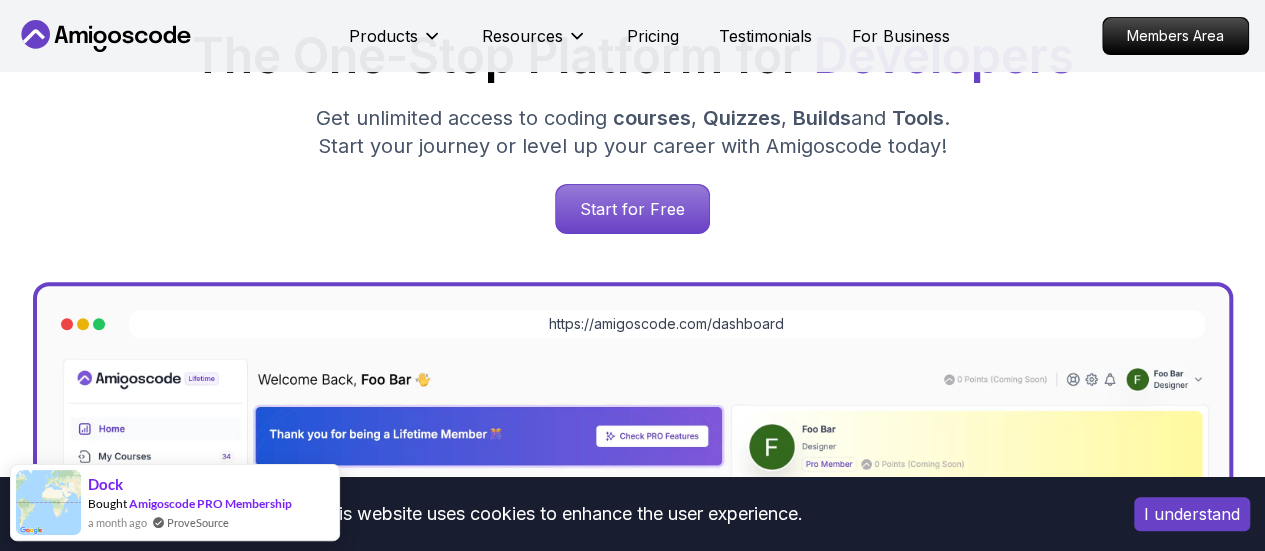 scroll, scrollTop: 0, scrollLeft: 0, axis: both 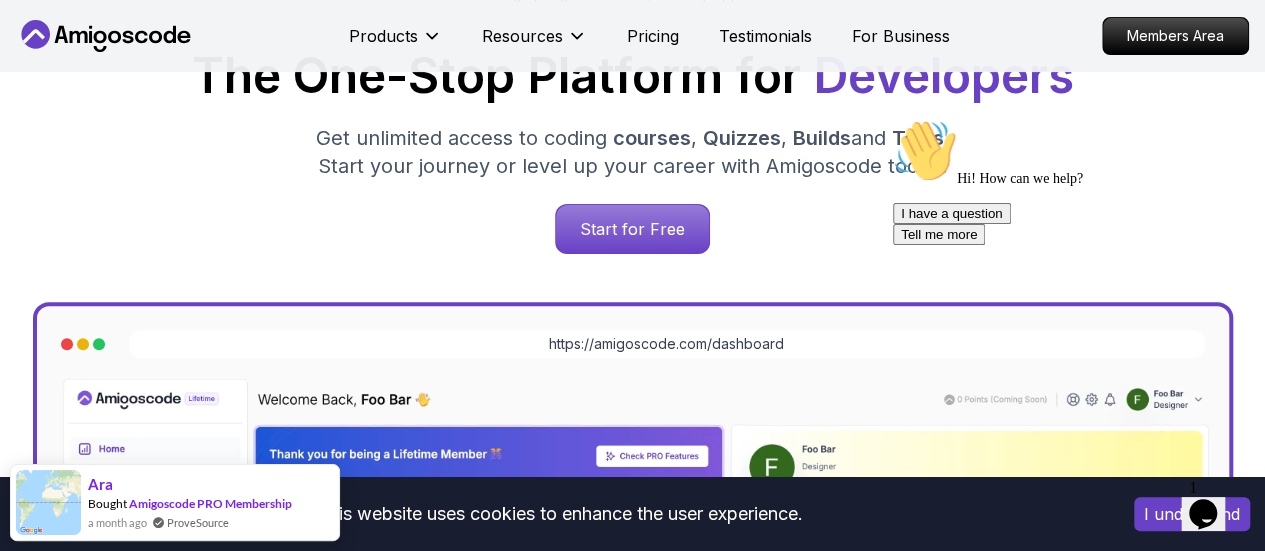 drag, startPoint x: 1273, startPoint y: 27, endPoint x: 658, endPoint y: 184, distance: 634.7236 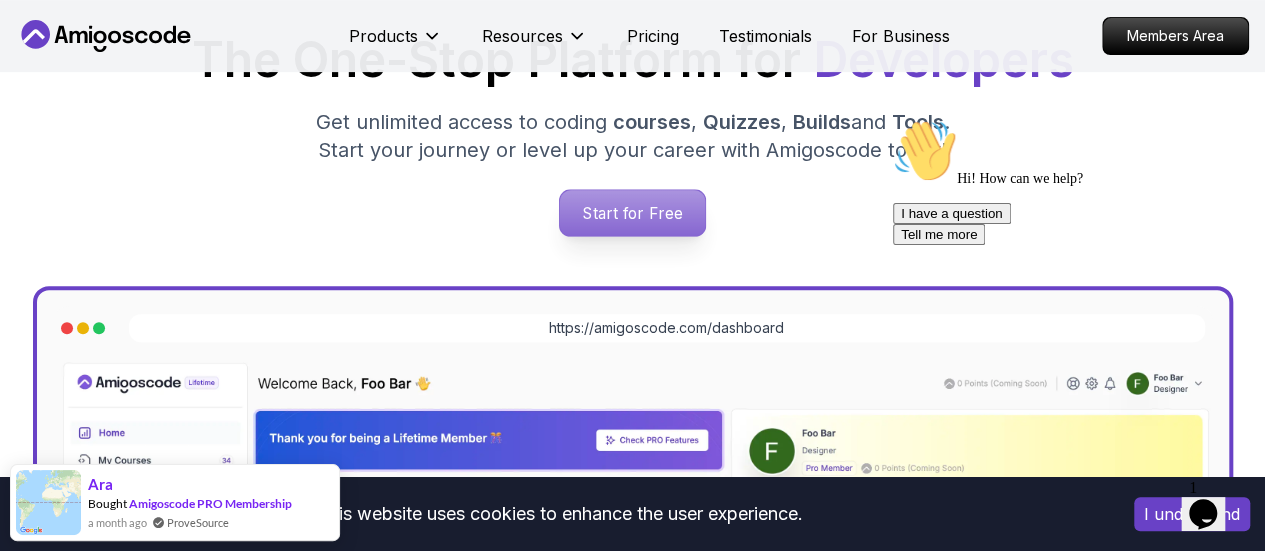 click on "Start for Free" at bounding box center (632, 213) 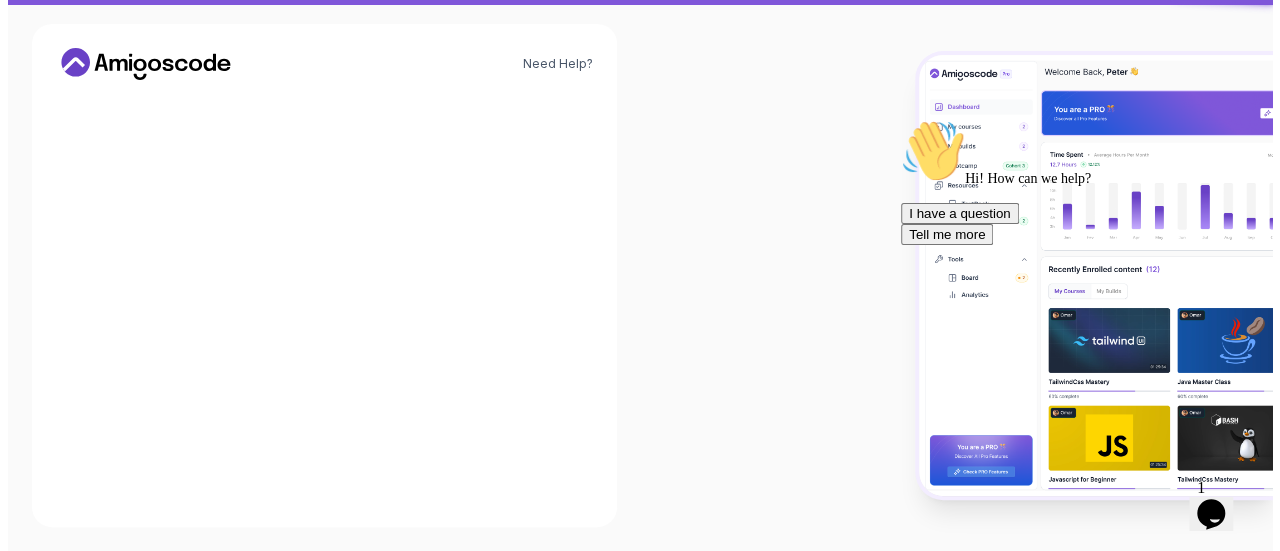 scroll, scrollTop: 0, scrollLeft: 0, axis: both 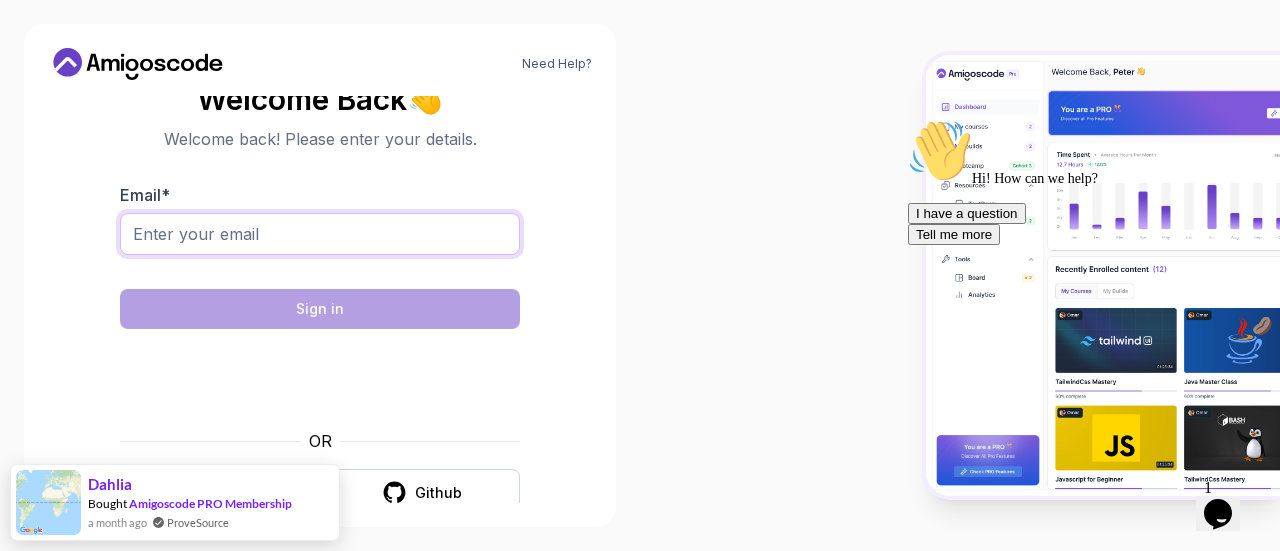 click on "Email *" at bounding box center (320, 234) 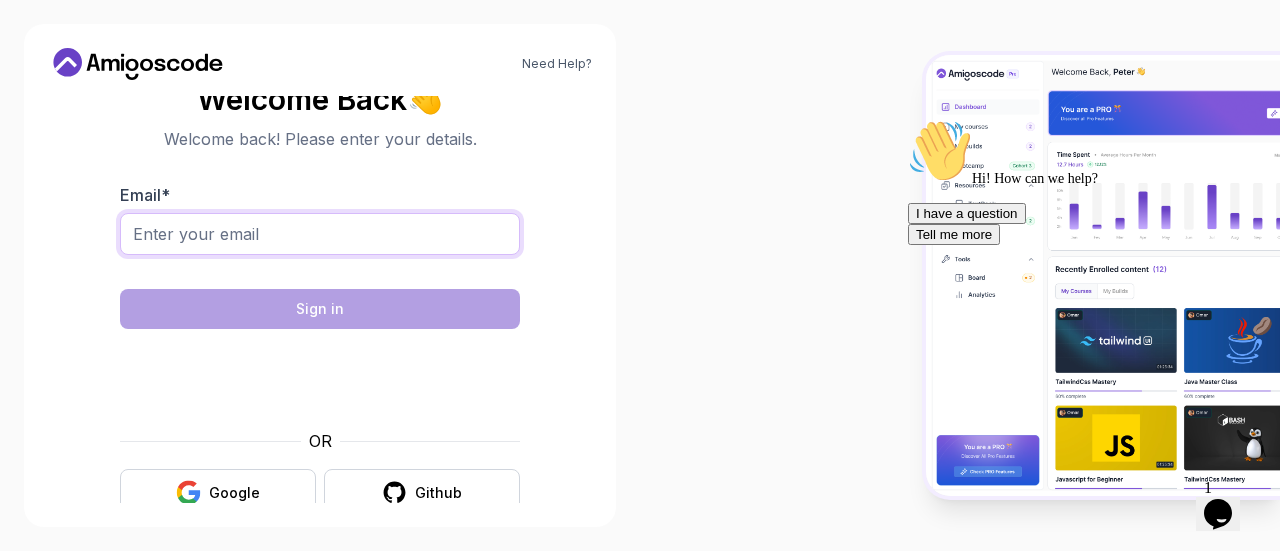 type on "nnajiugochukwu08@gmail.com" 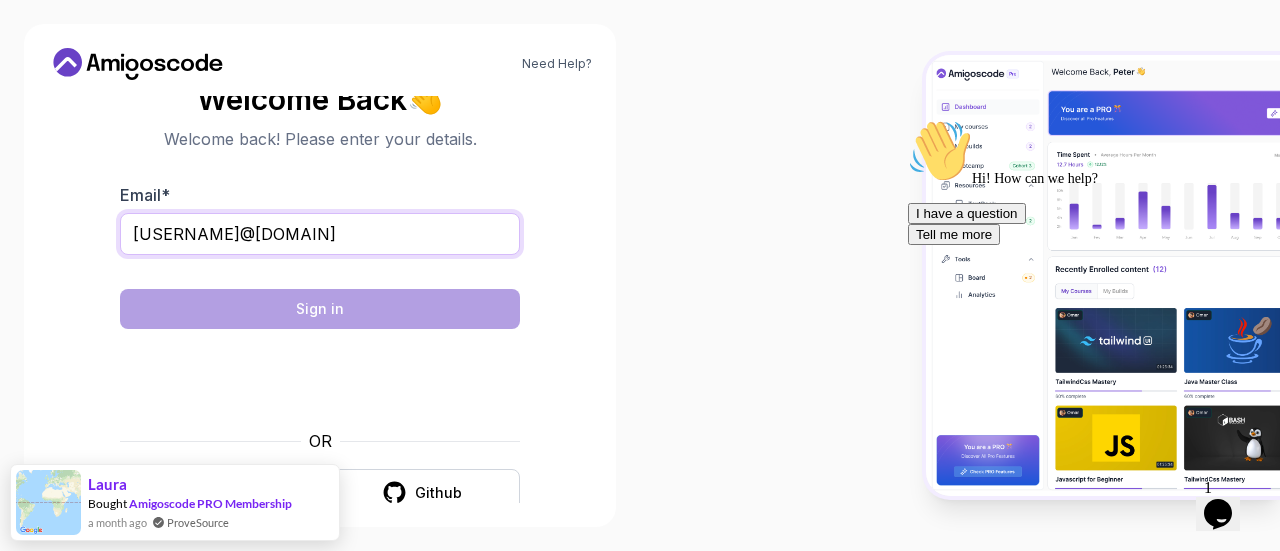 scroll, scrollTop: 32, scrollLeft: 0, axis: vertical 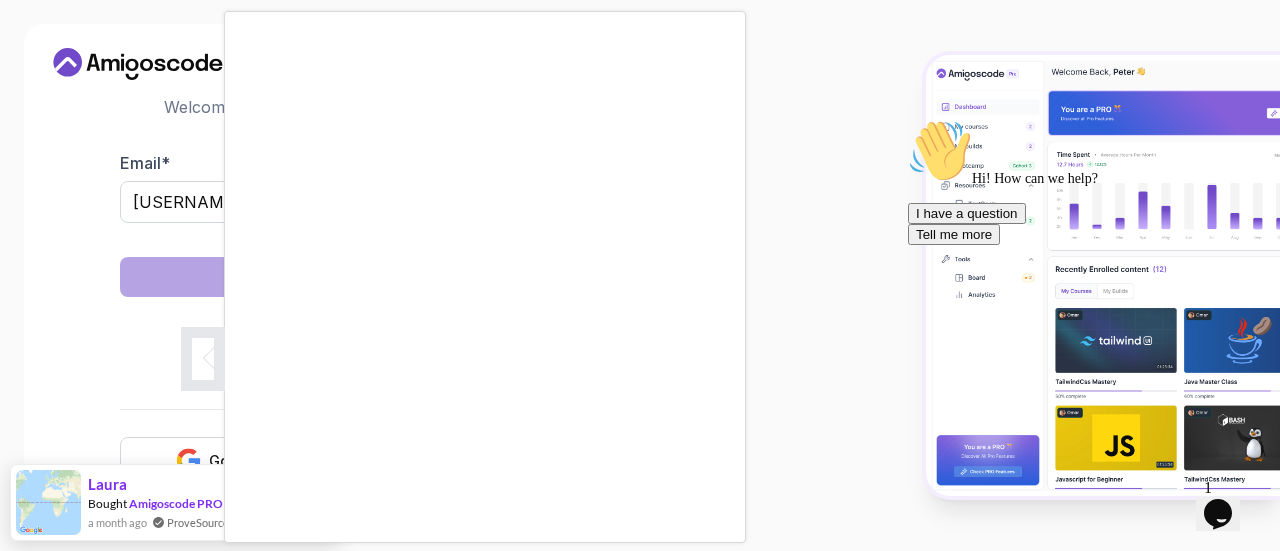 click at bounding box center [640, 275] 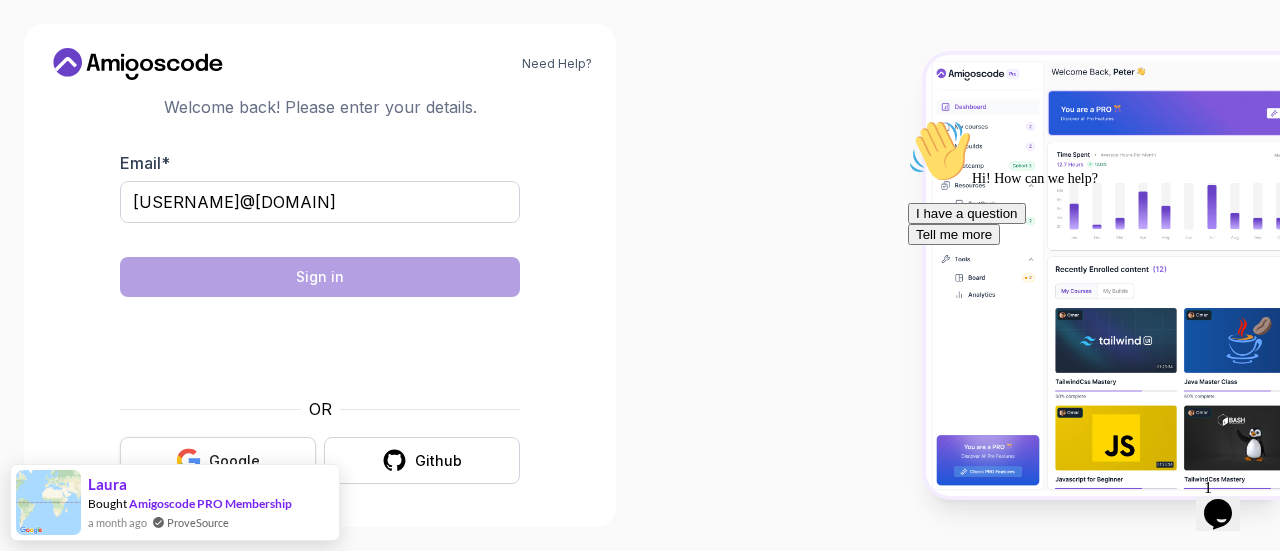 click on "Google" at bounding box center [234, 461] 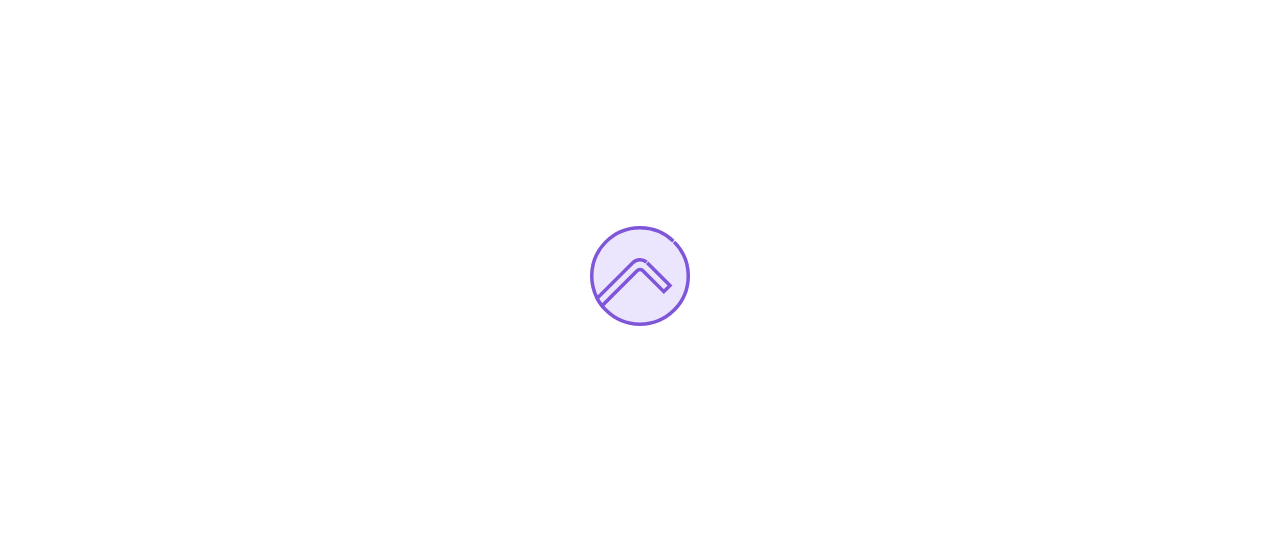 scroll, scrollTop: 0, scrollLeft: 0, axis: both 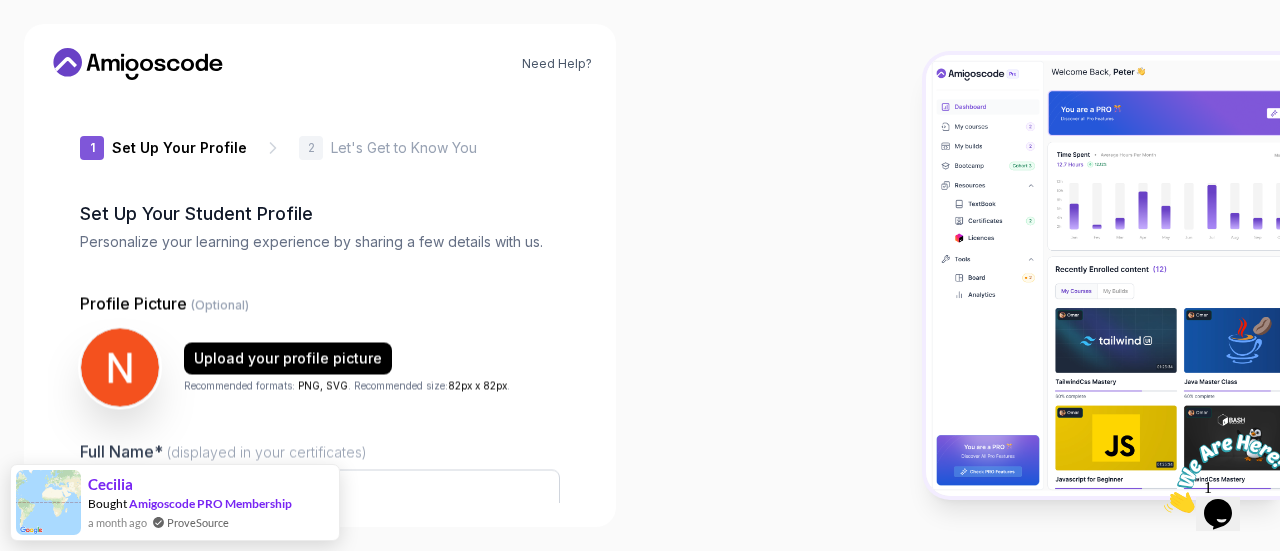 type on "[USERNAME]" 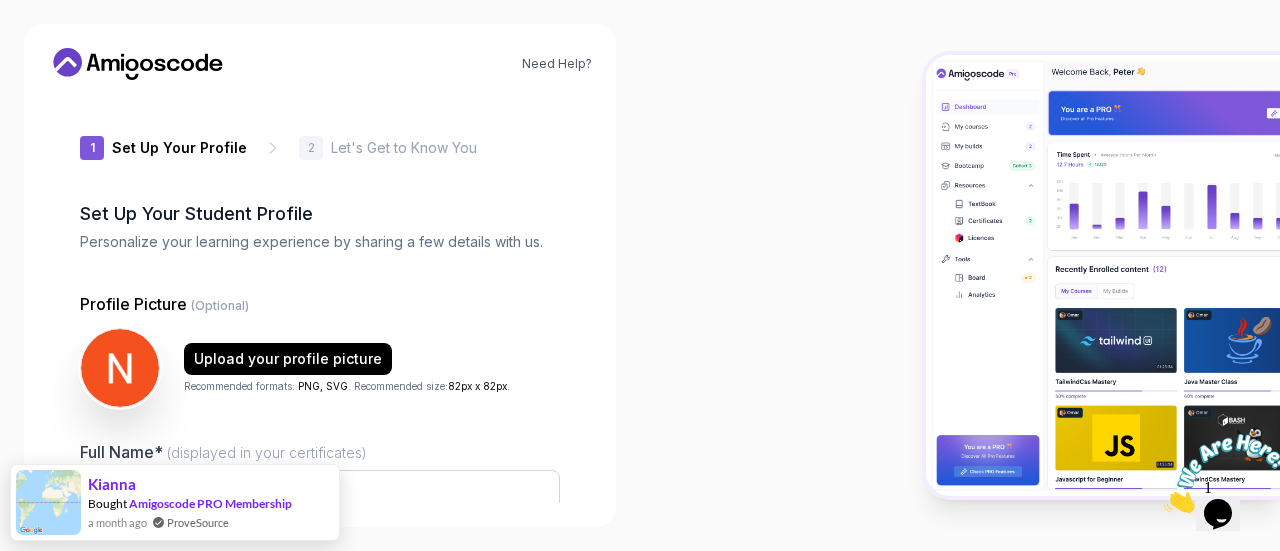 click on "Need Help? 1 Set Up Your Profile 1 Set Up Your Profile 2 Let's Get to Know You Set Up Your Student Profile Personalize your learning experience by sharing a few details with us. Profile Picture   (Optional) Upload your profile picture Recommended formats:   PNG, SVG . Recommended size:  82px x 82px . Full Name*   (displayed in your certificates) [NAME] [LAST] Username*   (You can change the username) [USERNAME] Job Title* Student Software Engineer Tech Lead Designer Product Manager Founder/CEO Other Next" at bounding box center (320, 275) 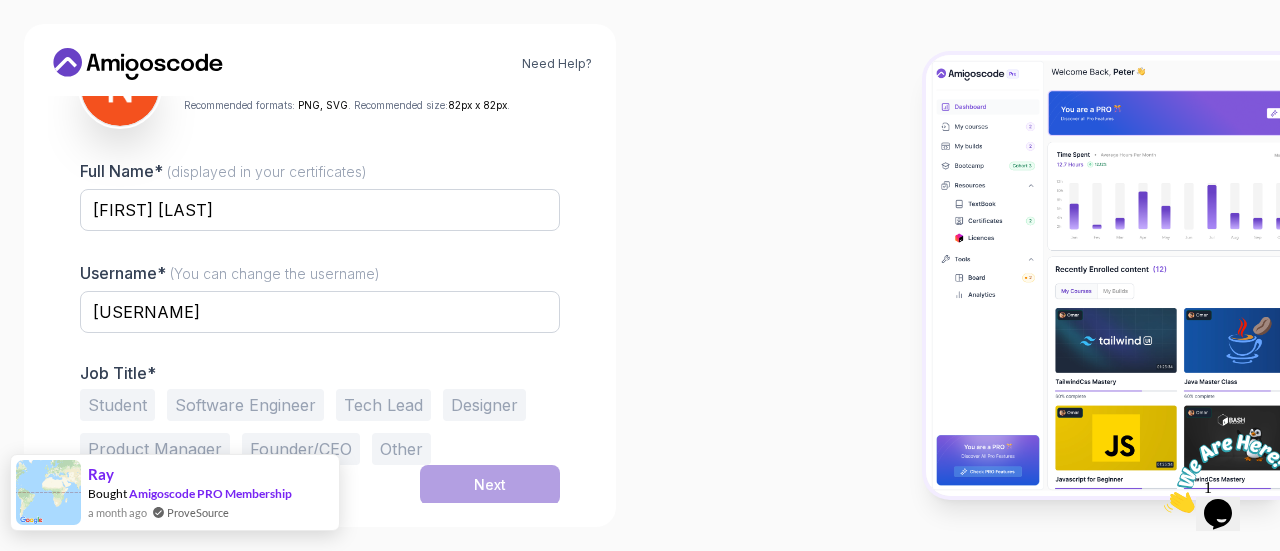 scroll, scrollTop: 281, scrollLeft: 0, axis: vertical 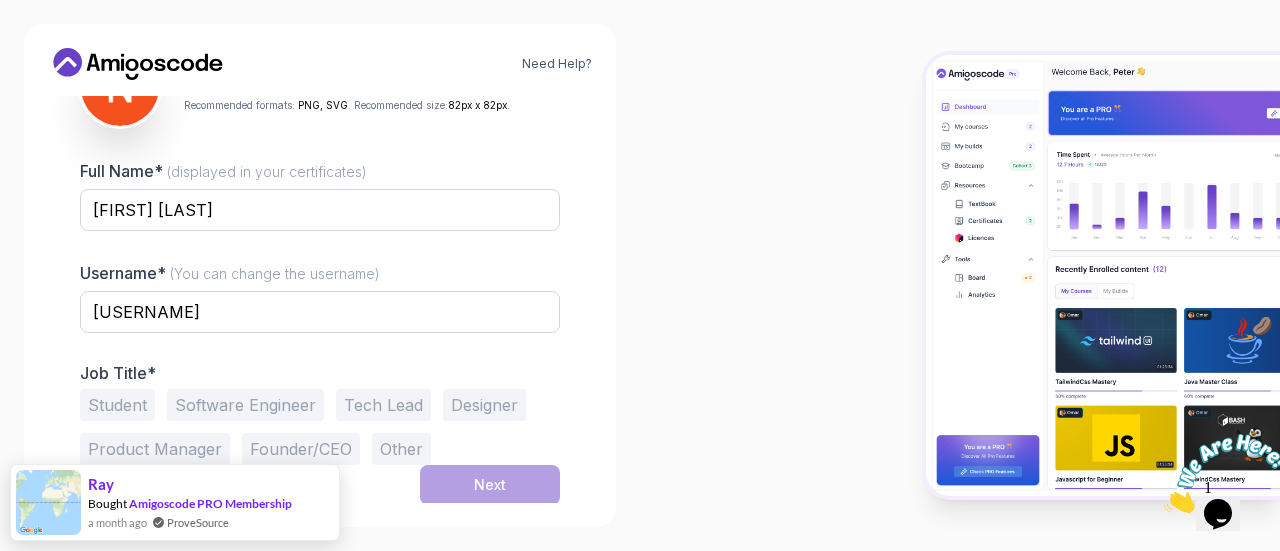 click on "Student" at bounding box center (117, 405) 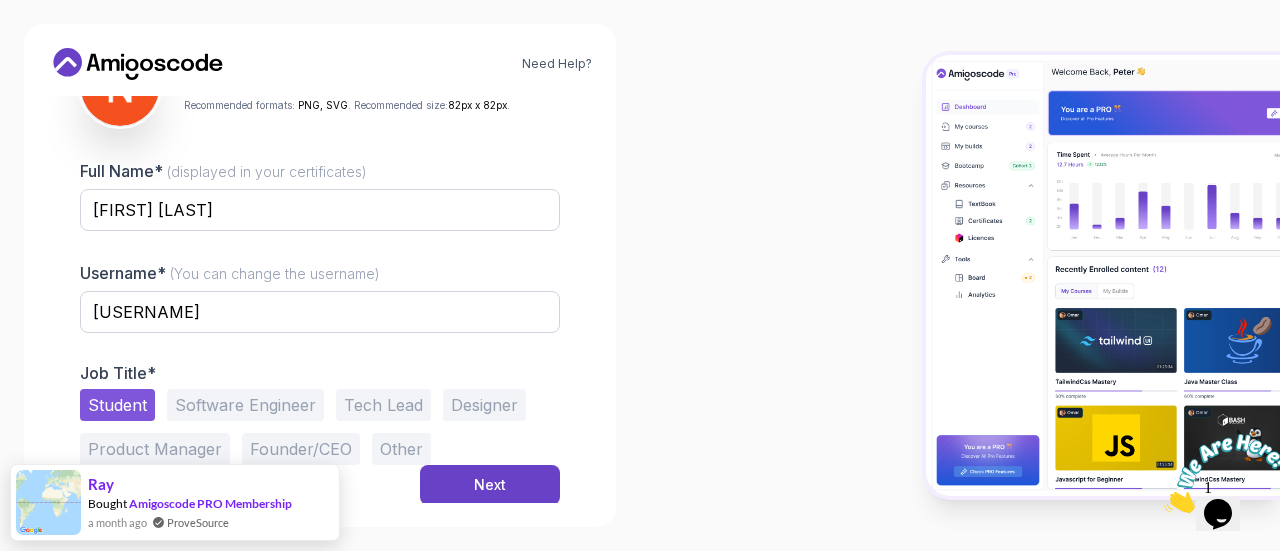 click on "Software Engineer" at bounding box center [245, 405] 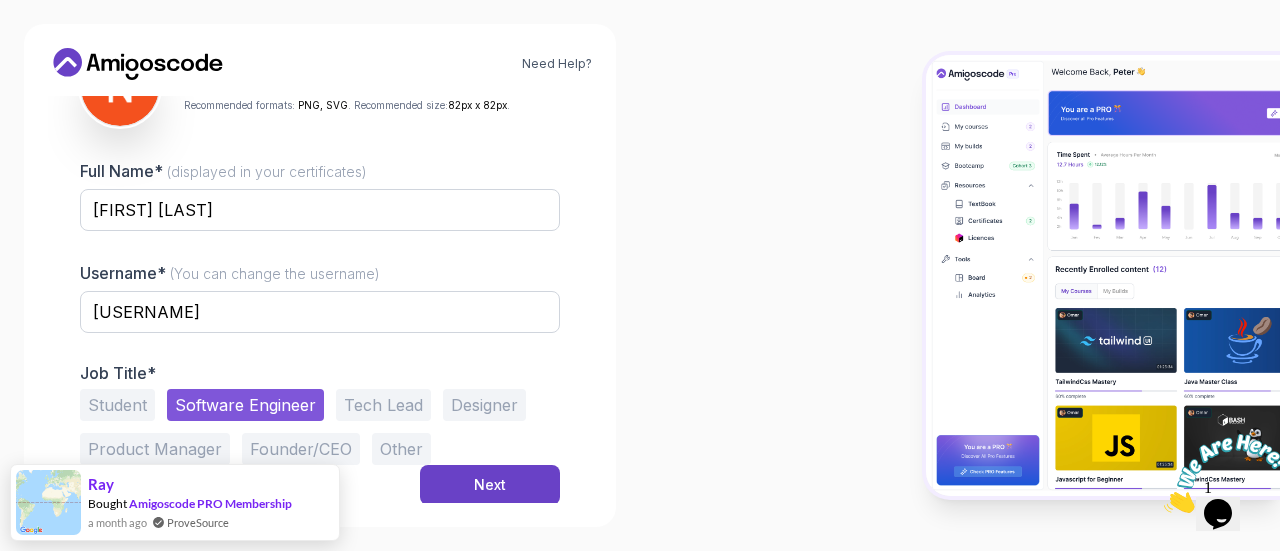 click on "Student" at bounding box center [117, 405] 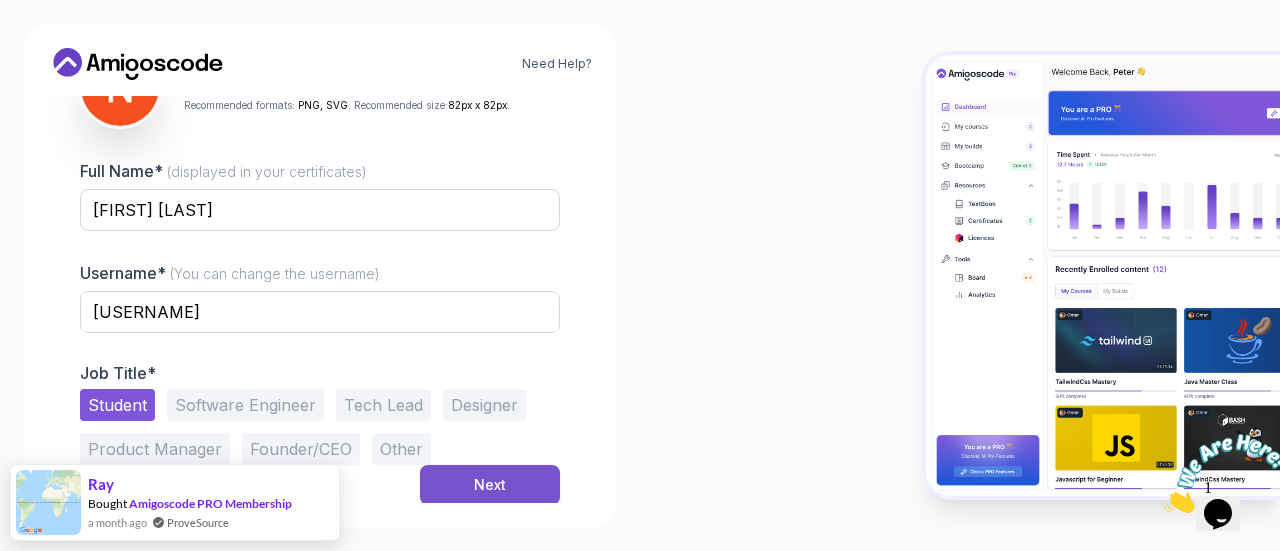 click on "Next" at bounding box center (490, 485) 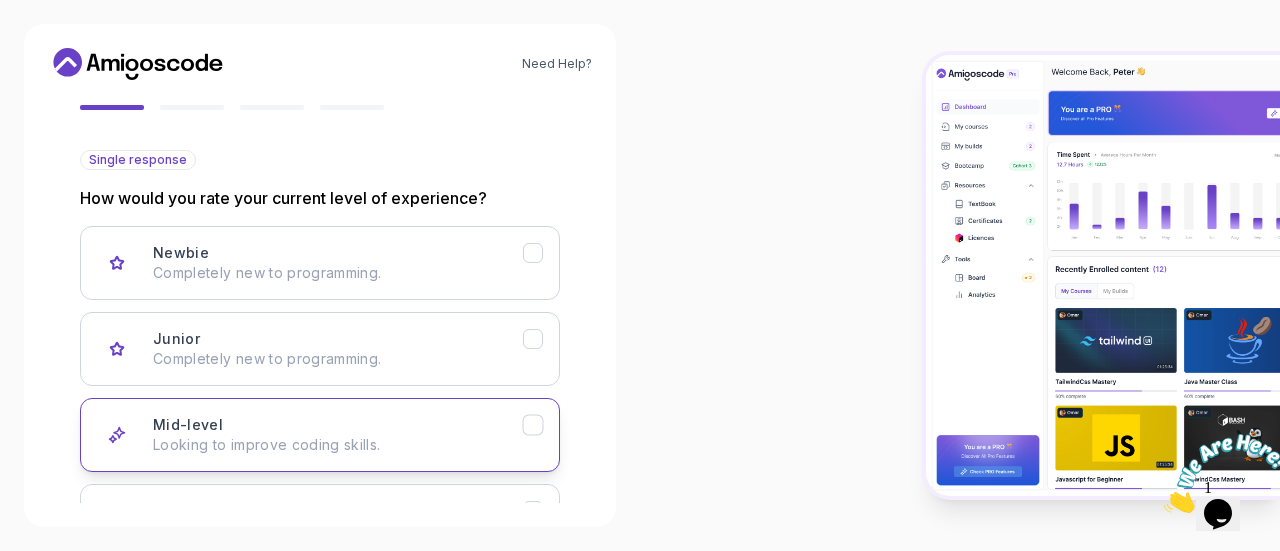 scroll, scrollTop: 188, scrollLeft: 0, axis: vertical 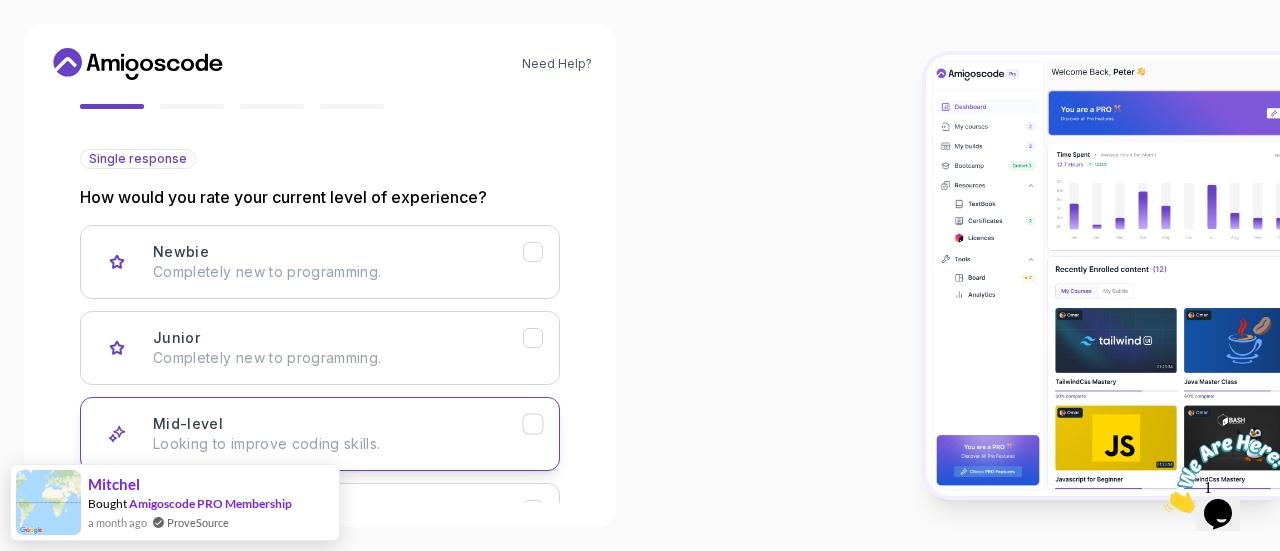 click 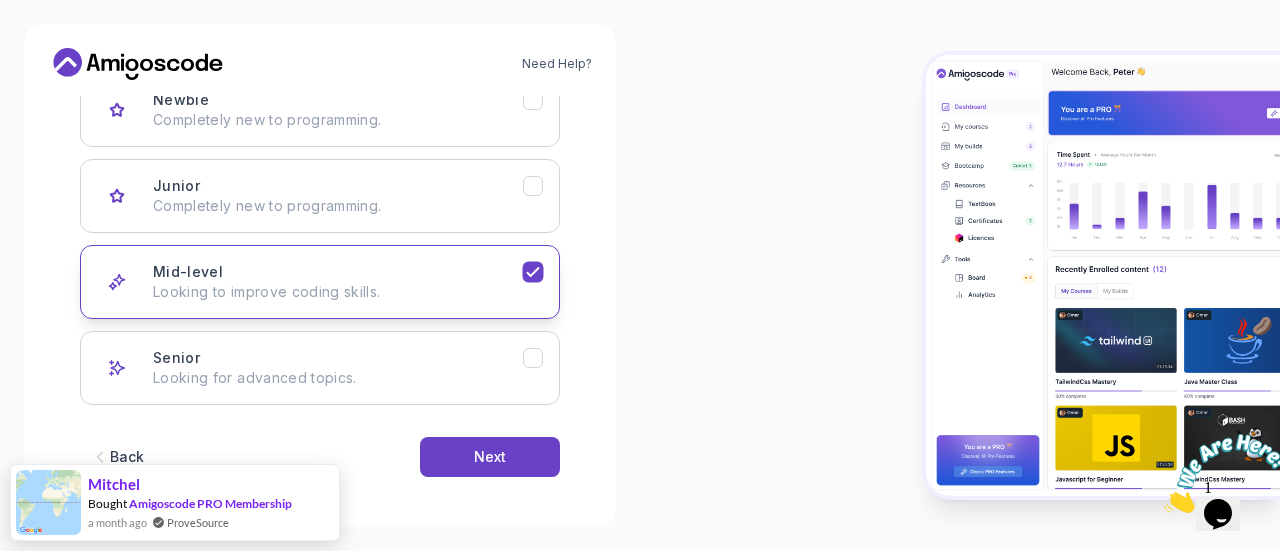 scroll, scrollTop: 343, scrollLeft: 0, axis: vertical 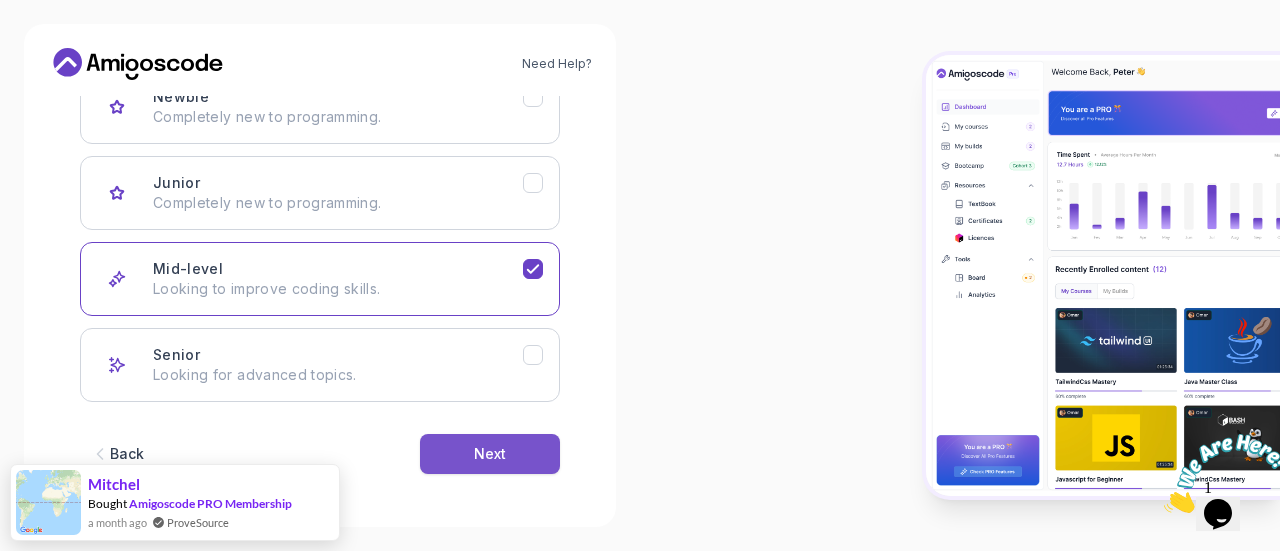 click on "Next" at bounding box center (490, 454) 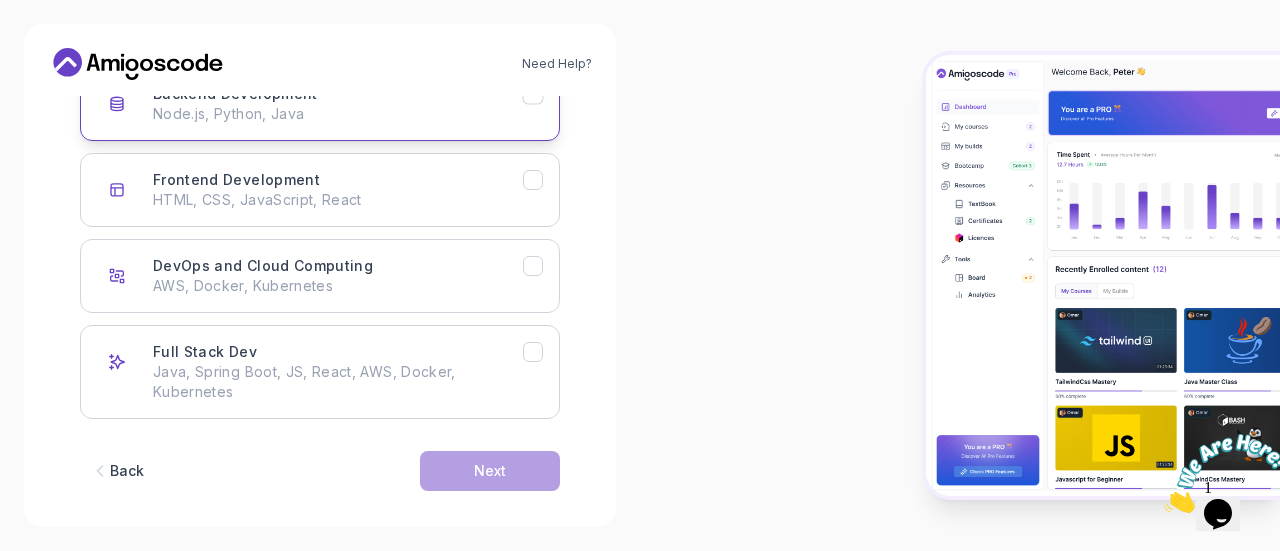 scroll, scrollTop: 346, scrollLeft: 0, axis: vertical 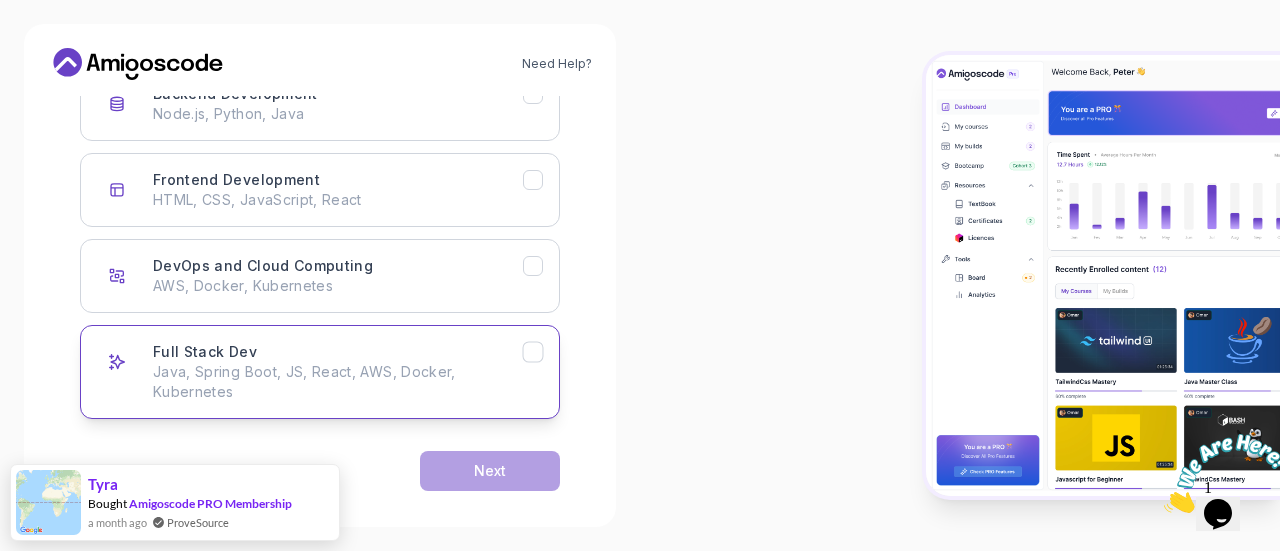 click on "Java, Spring Boot, JS, React, AWS, Docker, Kubernetes" at bounding box center [338, 382] 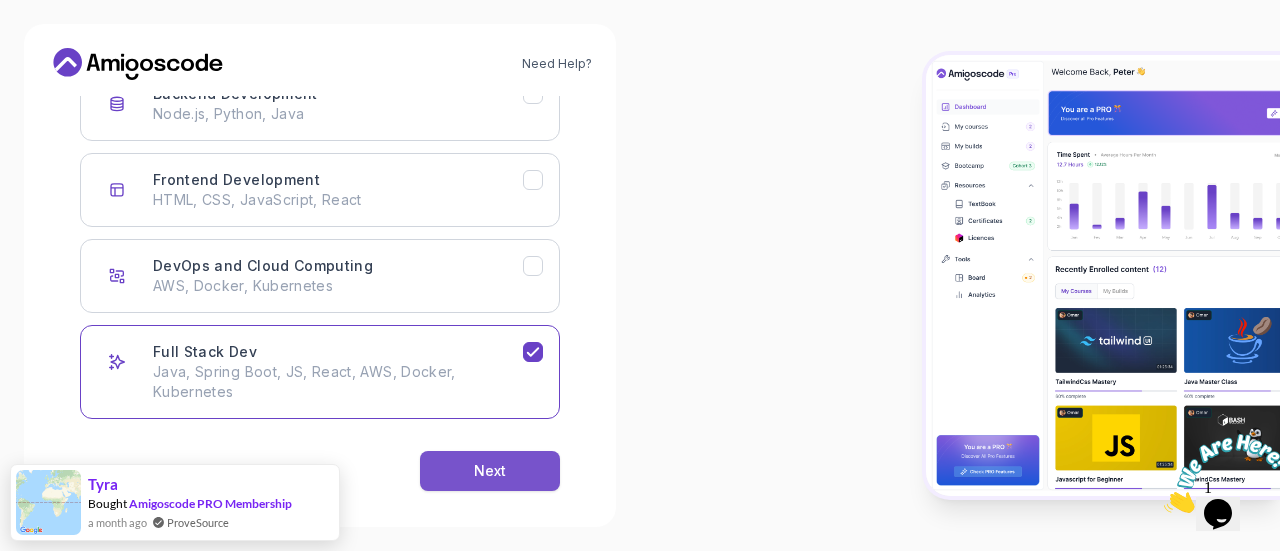 click on "Next" at bounding box center [490, 471] 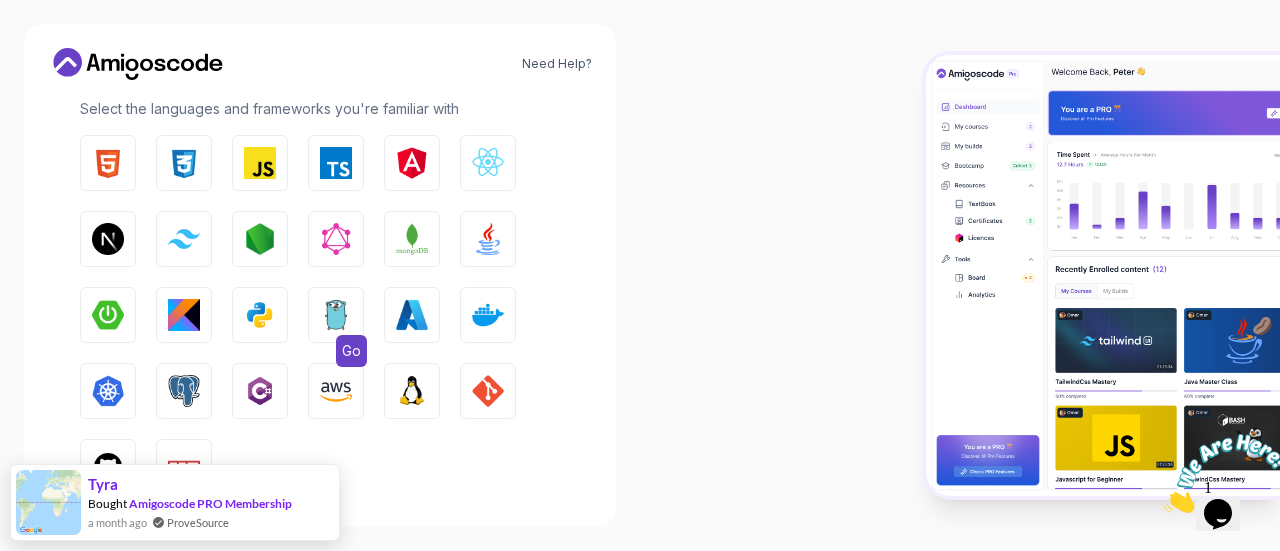 scroll, scrollTop: 299, scrollLeft: 0, axis: vertical 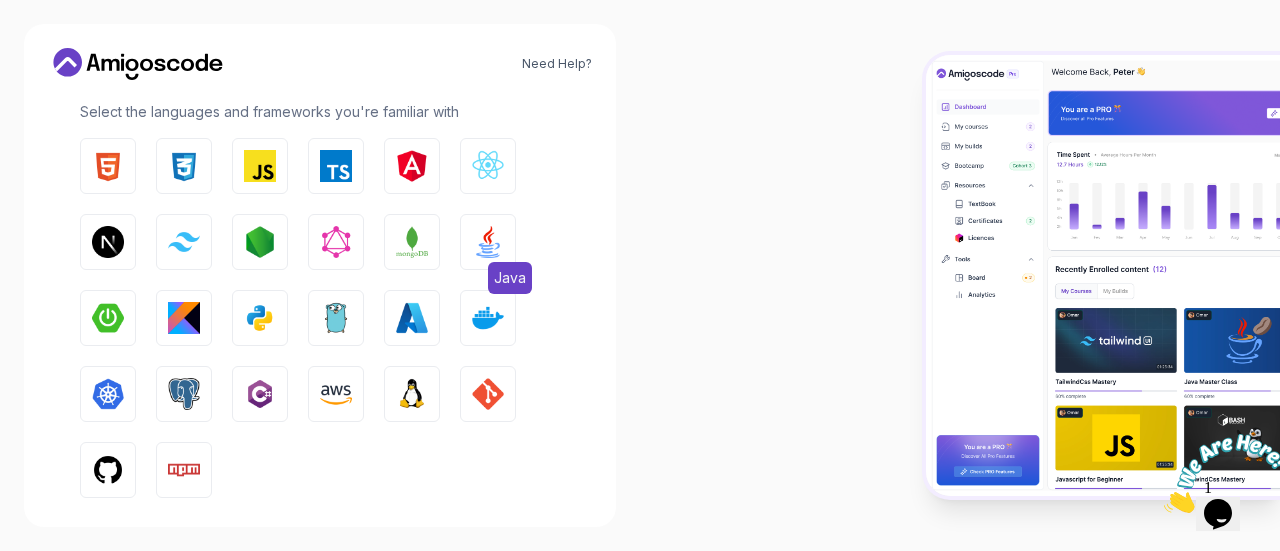 click at bounding box center (488, 242) 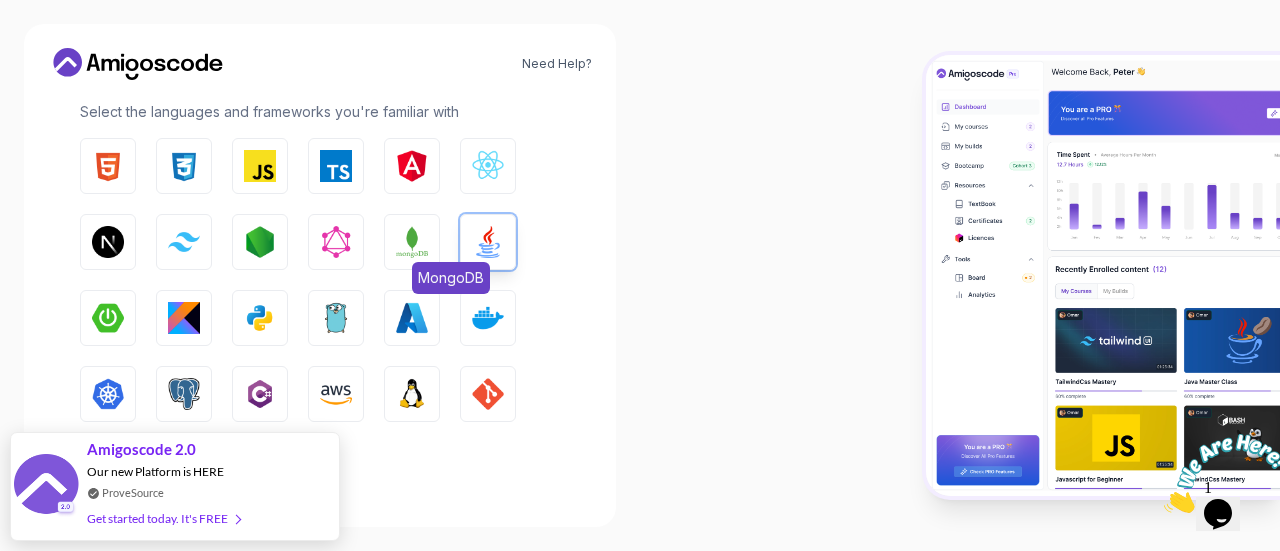 click at bounding box center (412, 242) 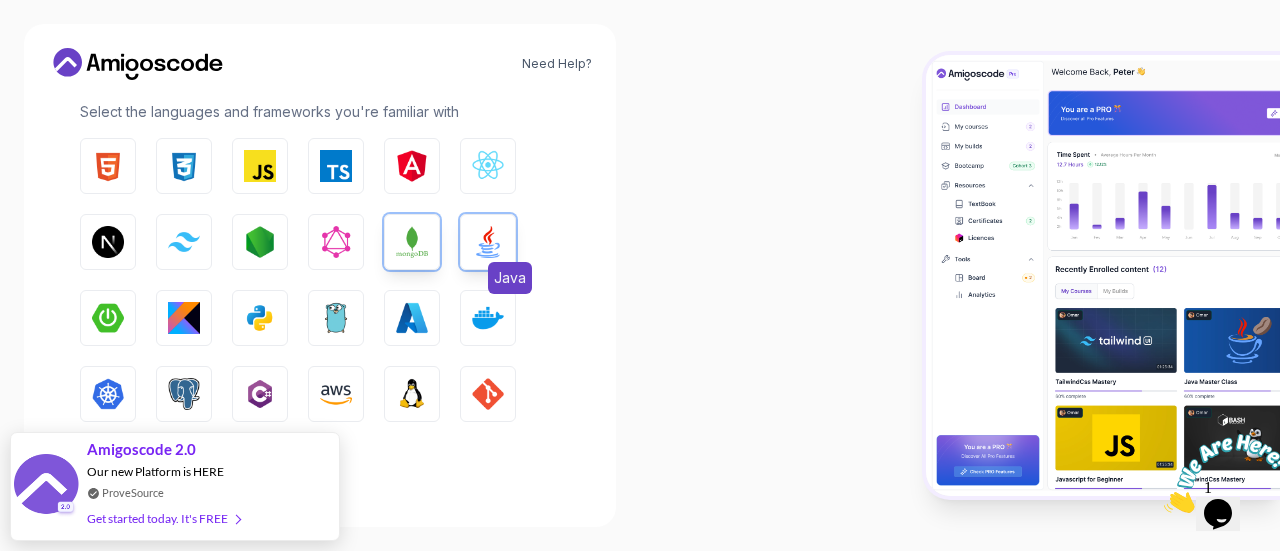 click at bounding box center [488, 242] 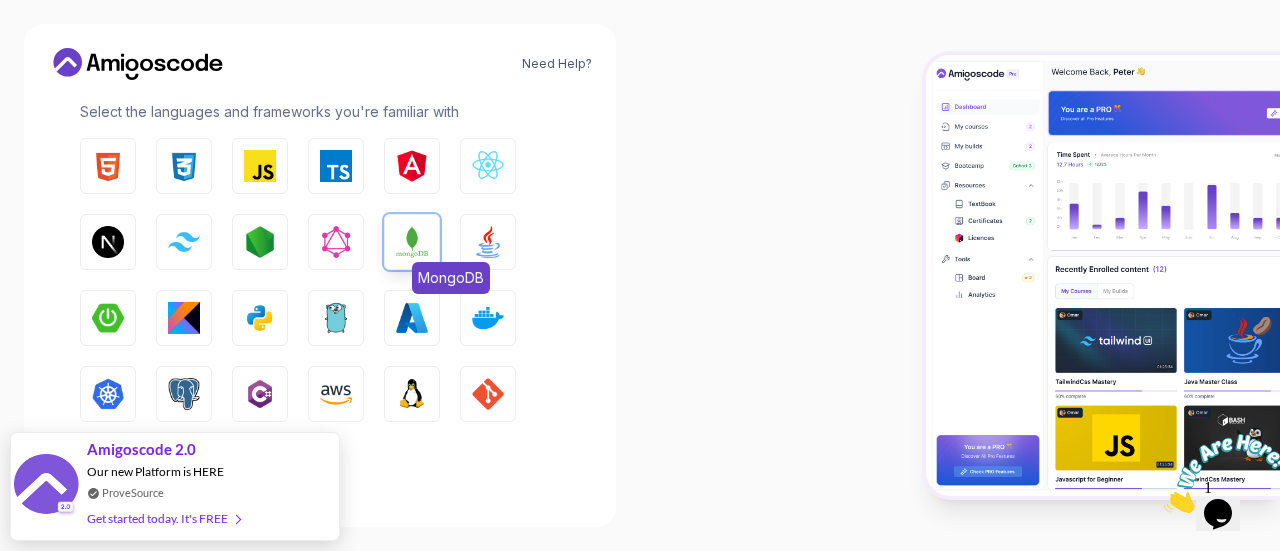 click on "MongoDB" at bounding box center [412, 242] 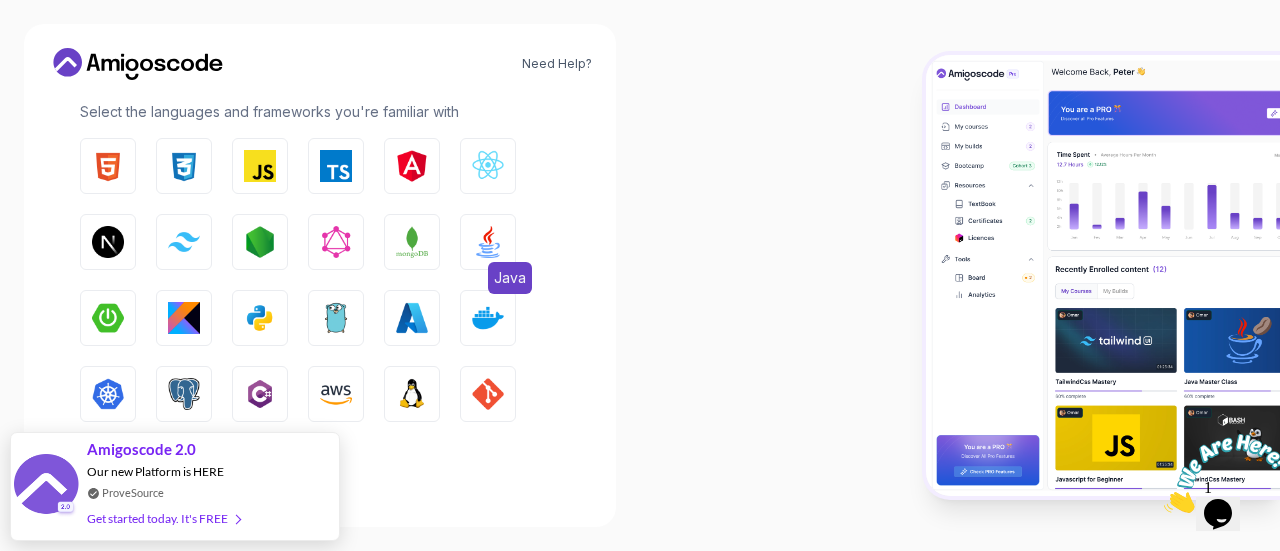 click at bounding box center (488, 242) 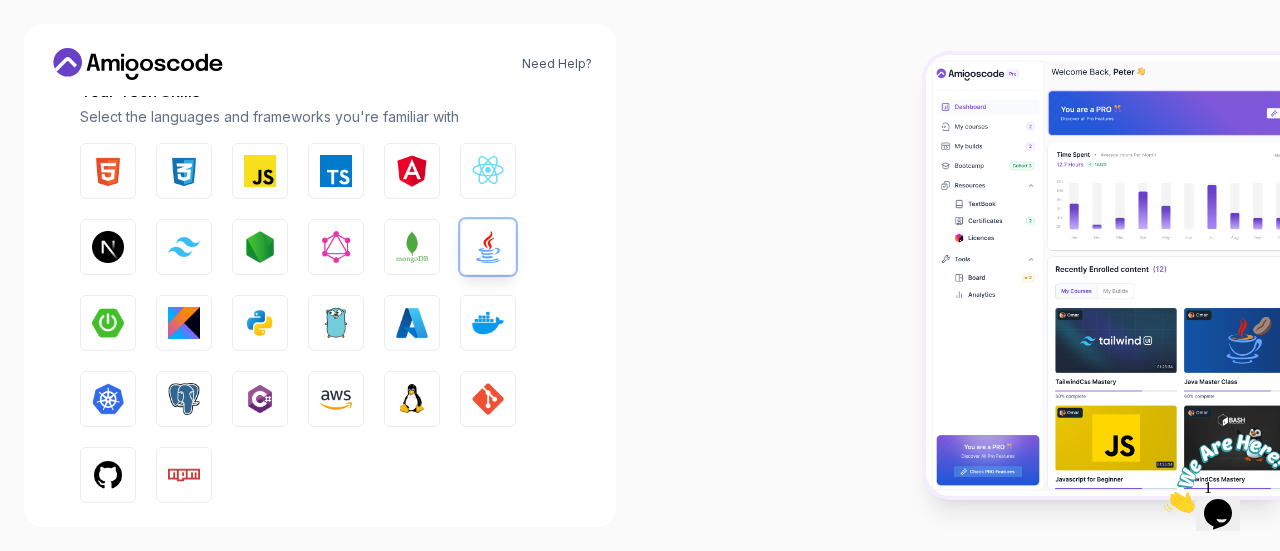 scroll, scrollTop: 296, scrollLeft: 0, axis: vertical 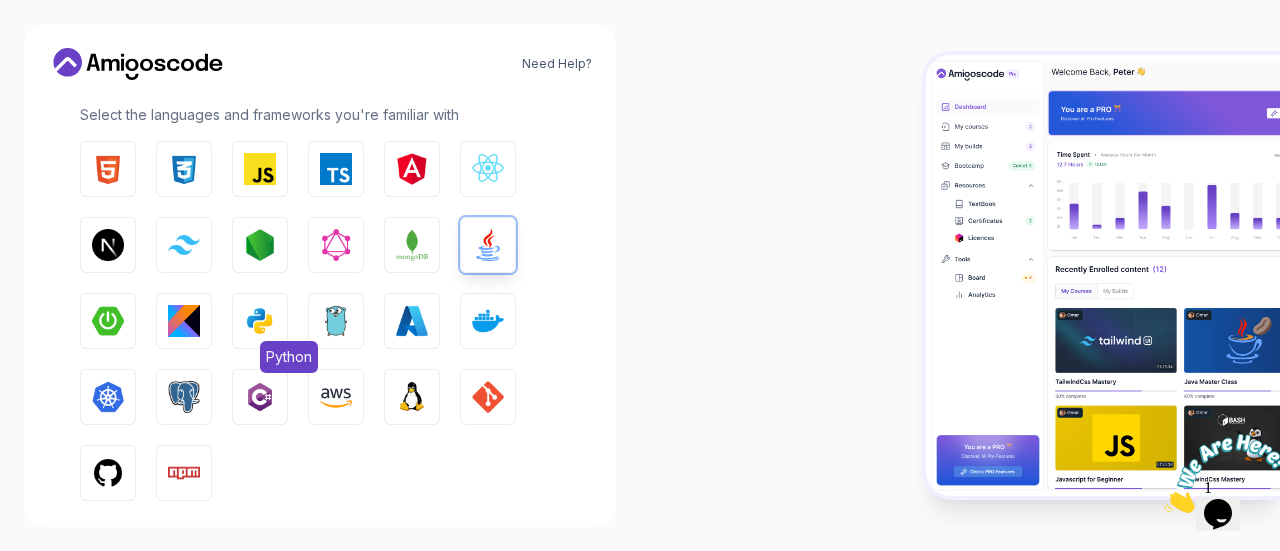 click at bounding box center (260, 321) 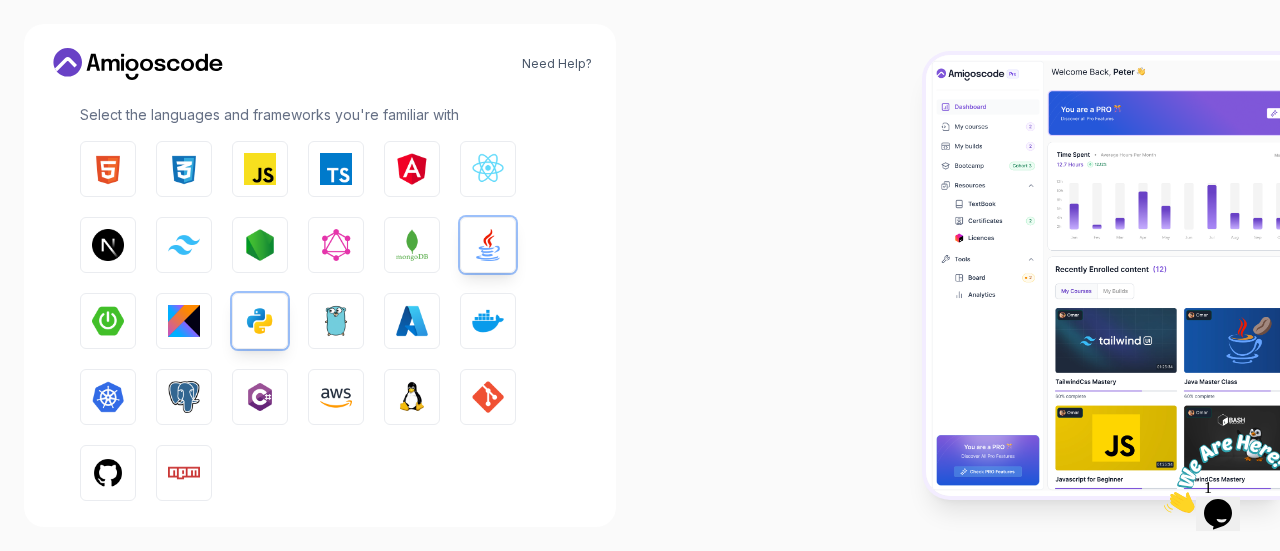 scroll, scrollTop: 398, scrollLeft: 0, axis: vertical 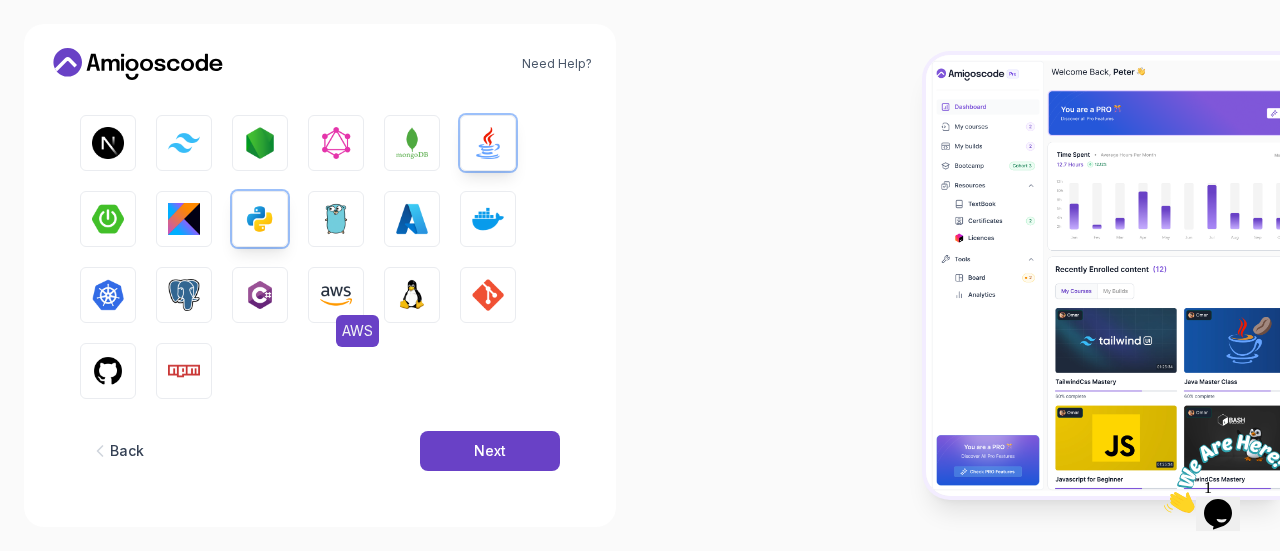 click at bounding box center [336, 295] 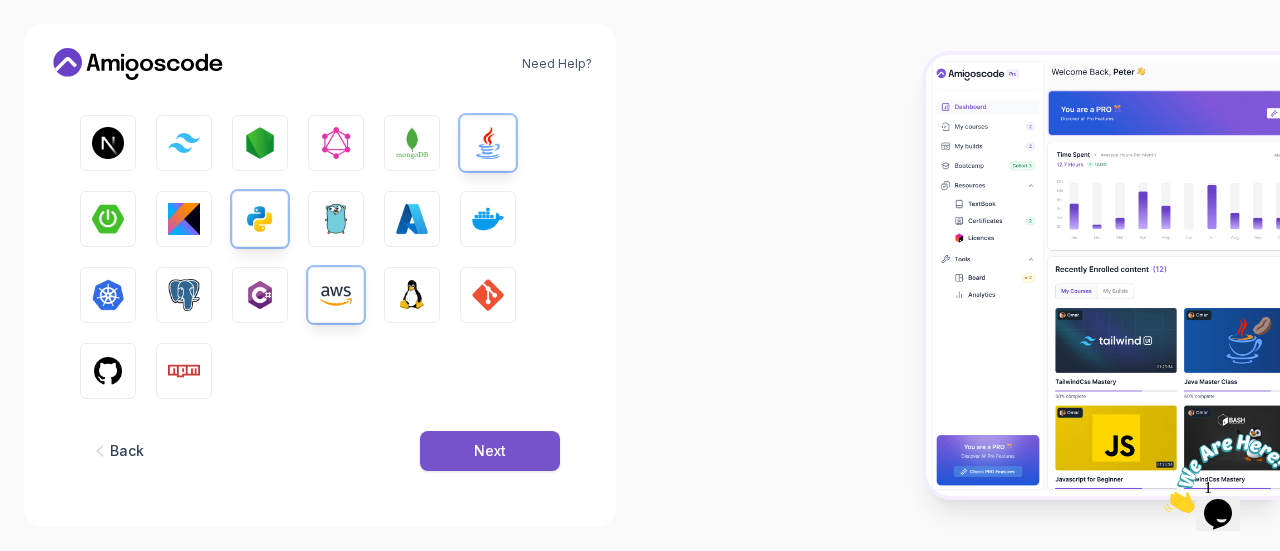 click on "Next" at bounding box center [490, 451] 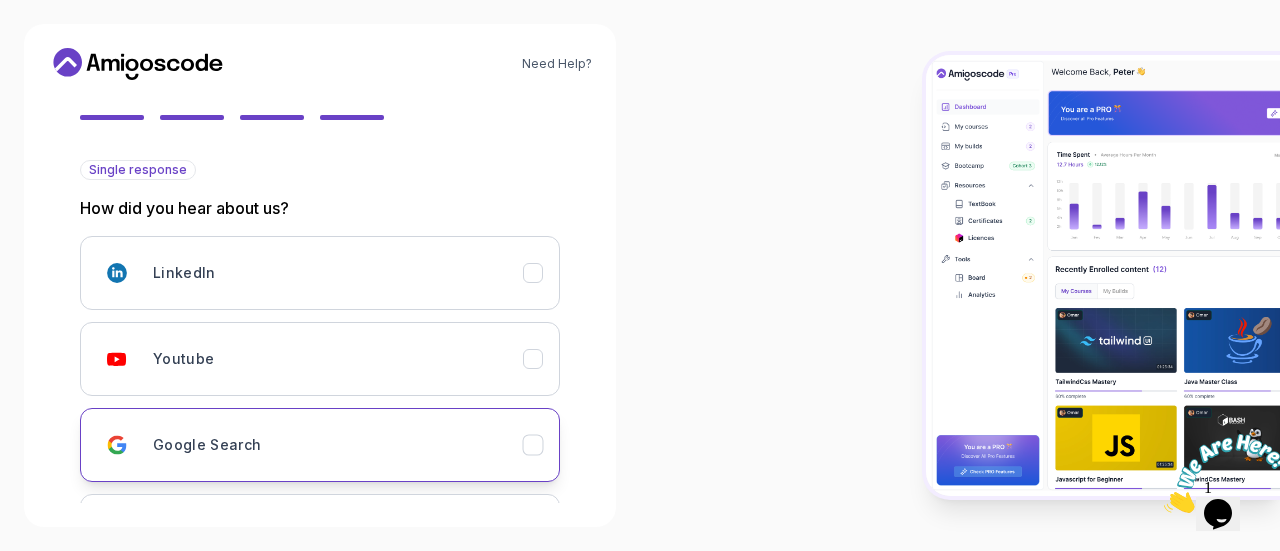 scroll, scrollTop: 176, scrollLeft: 0, axis: vertical 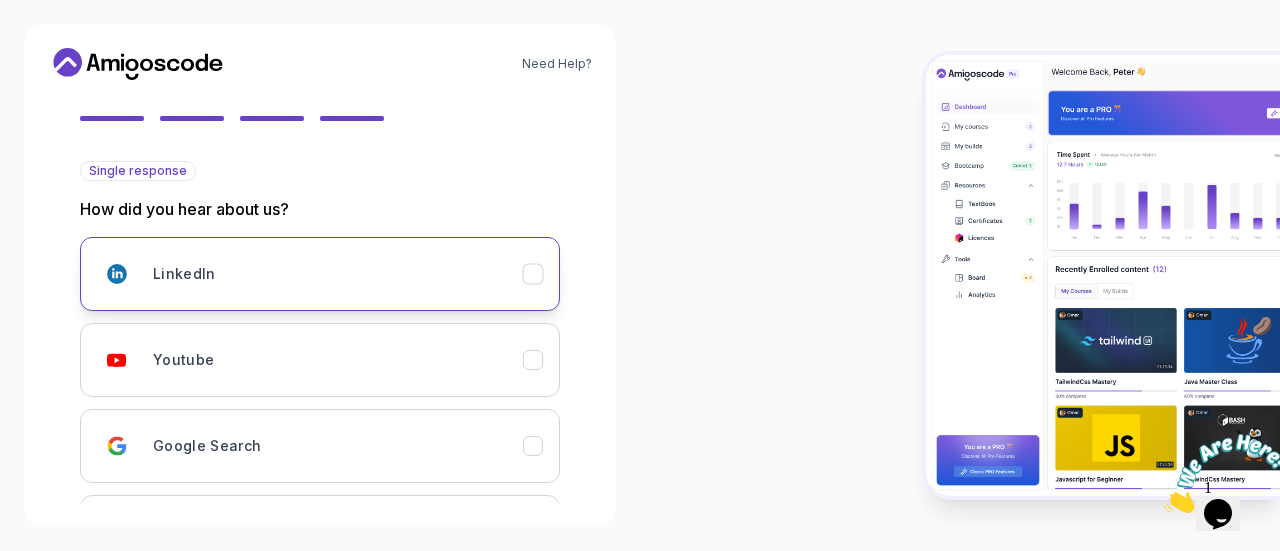 click 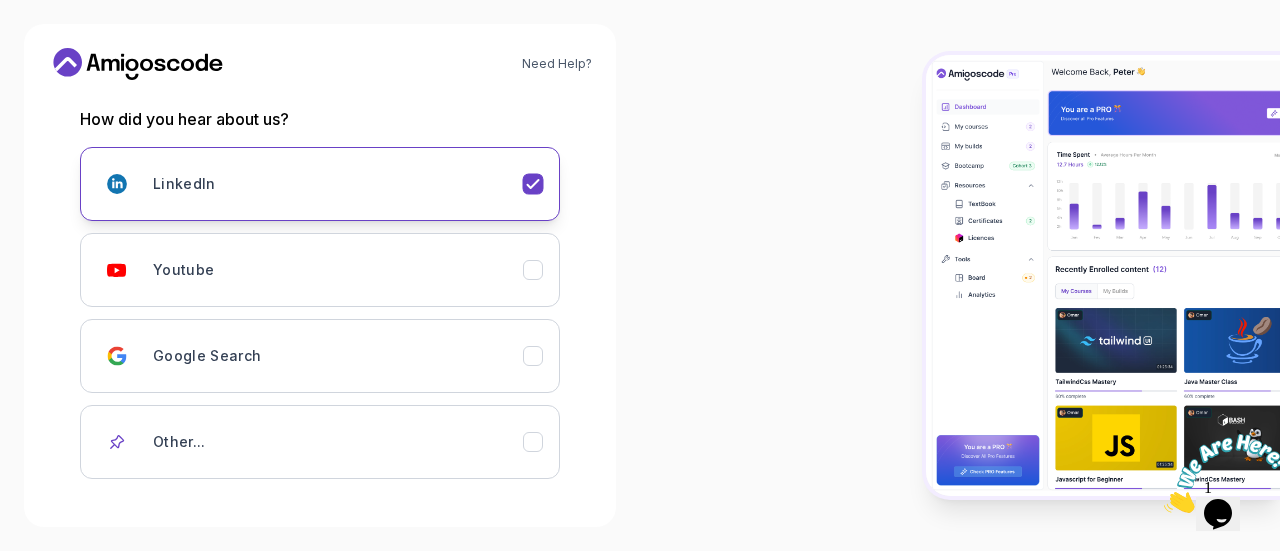 scroll, scrollTop: 269, scrollLeft: 0, axis: vertical 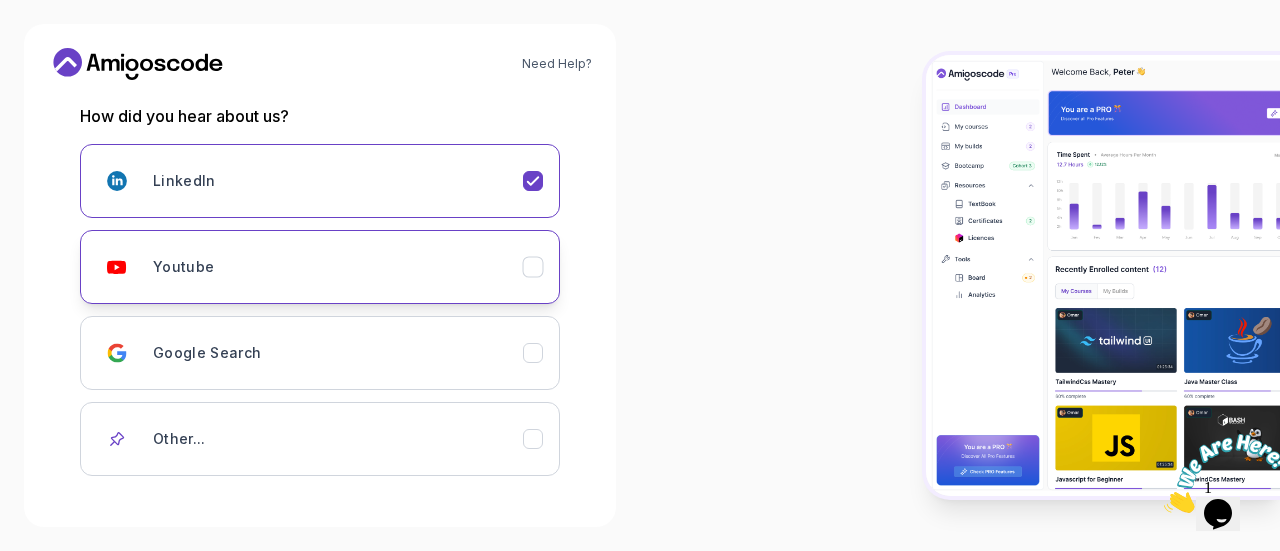 click 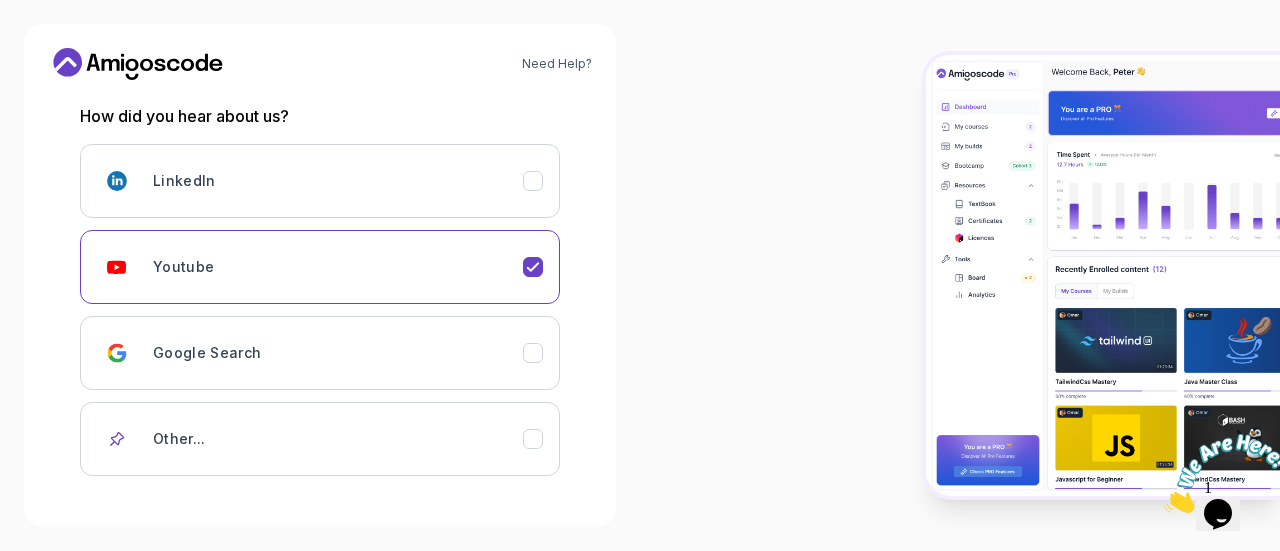 click at bounding box center [960, 275] 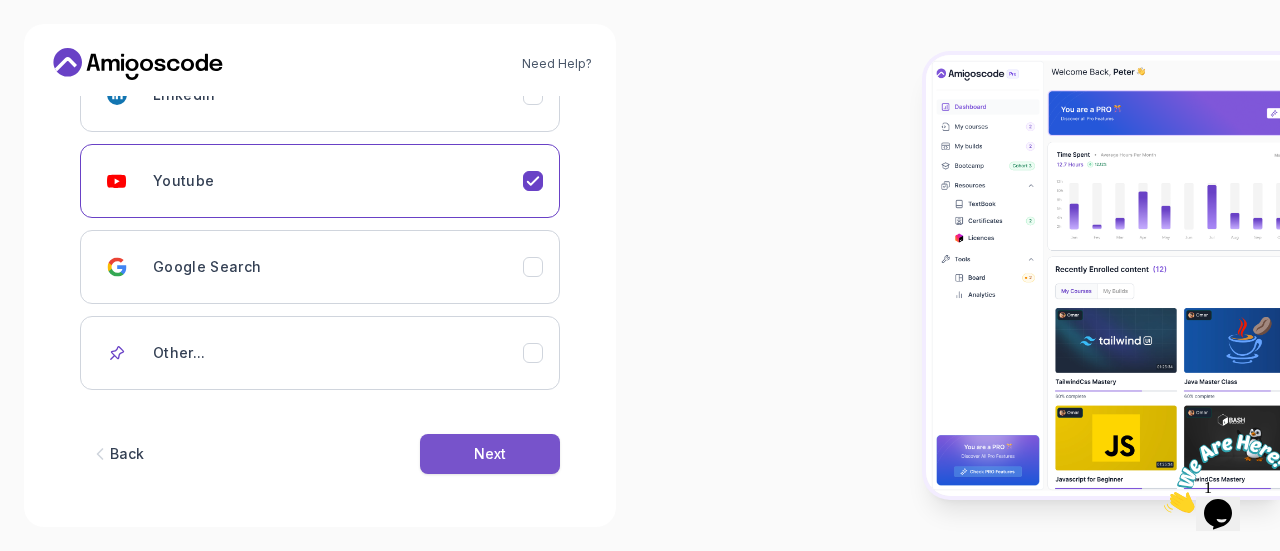 click on "Next" at bounding box center (490, 454) 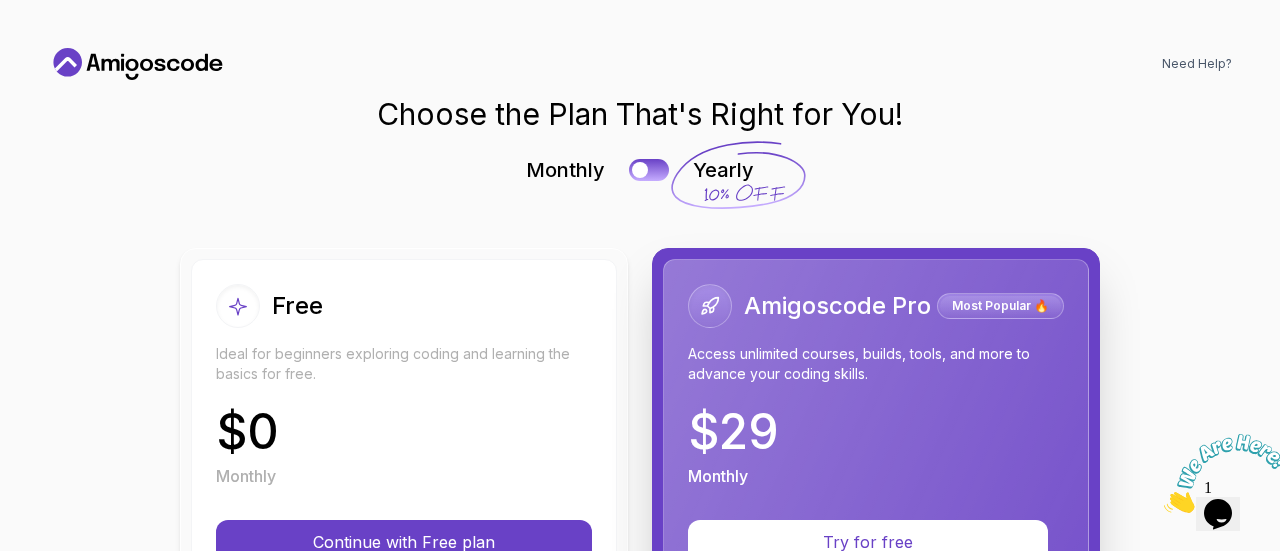 scroll, scrollTop: 0, scrollLeft: 0, axis: both 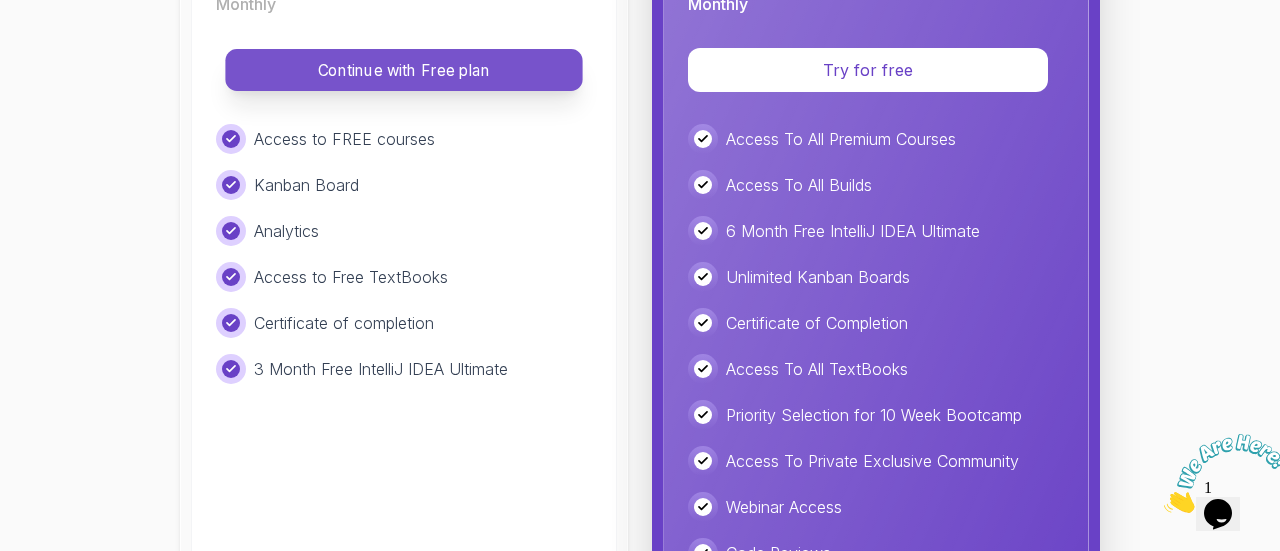 click on "Continue with Free plan" at bounding box center (403, 70) 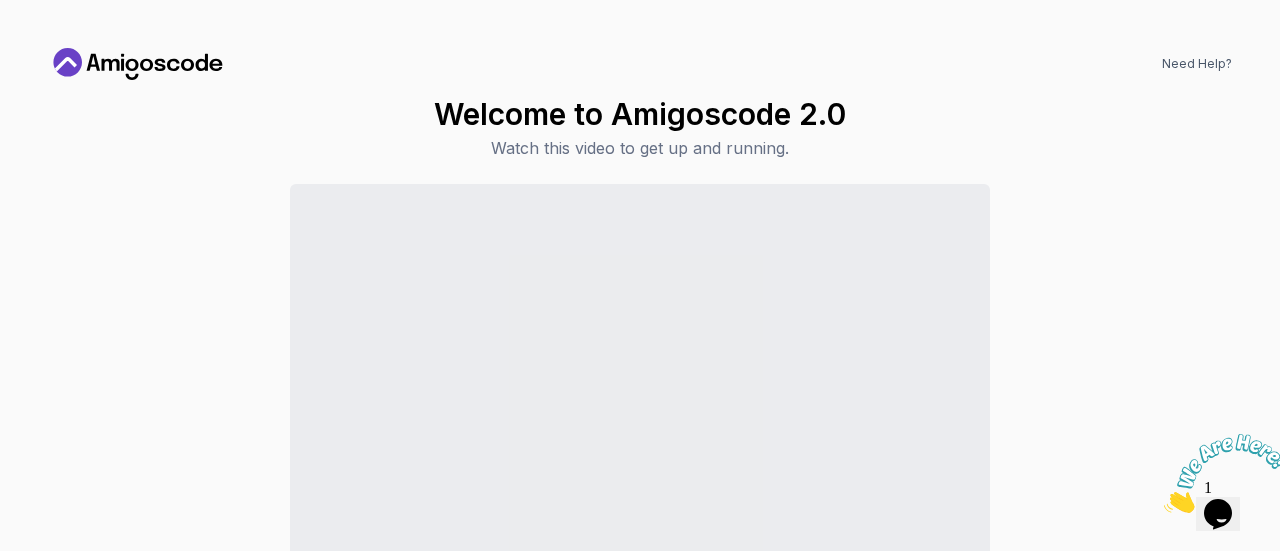 click on "Welcome to Amigoscode 2.0 Watch this video to get up and running. Continue to Dashboard" at bounding box center [640, 377] 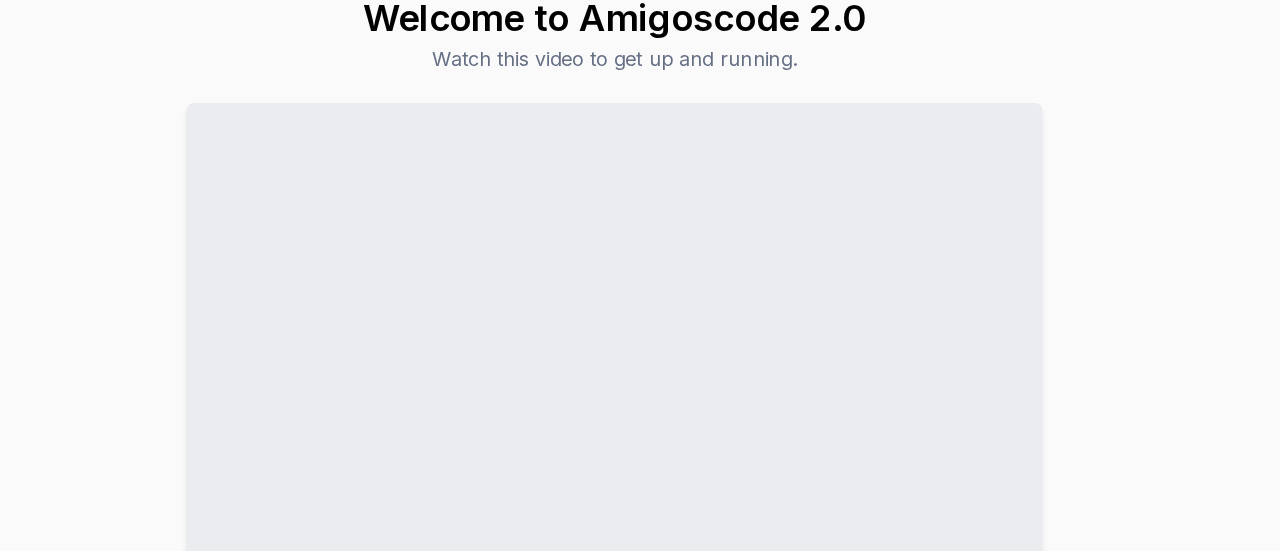 scroll, scrollTop: 0, scrollLeft: 0, axis: both 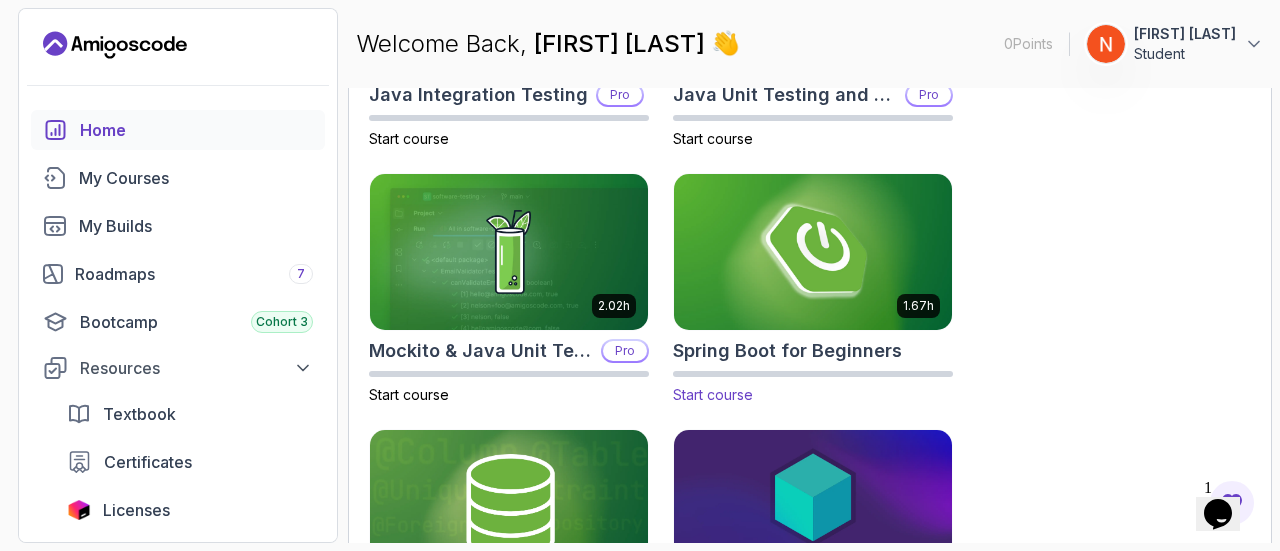 click at bounding box center [813, 251] 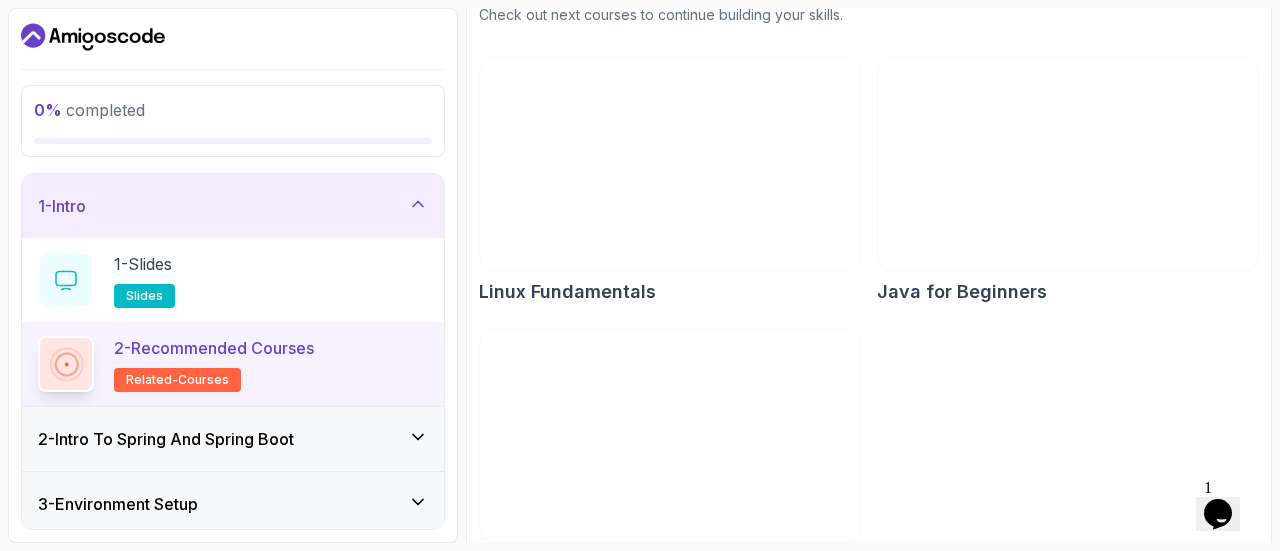 scroll, scrollTop: 301, scrollLeft: 0, axis: vertical 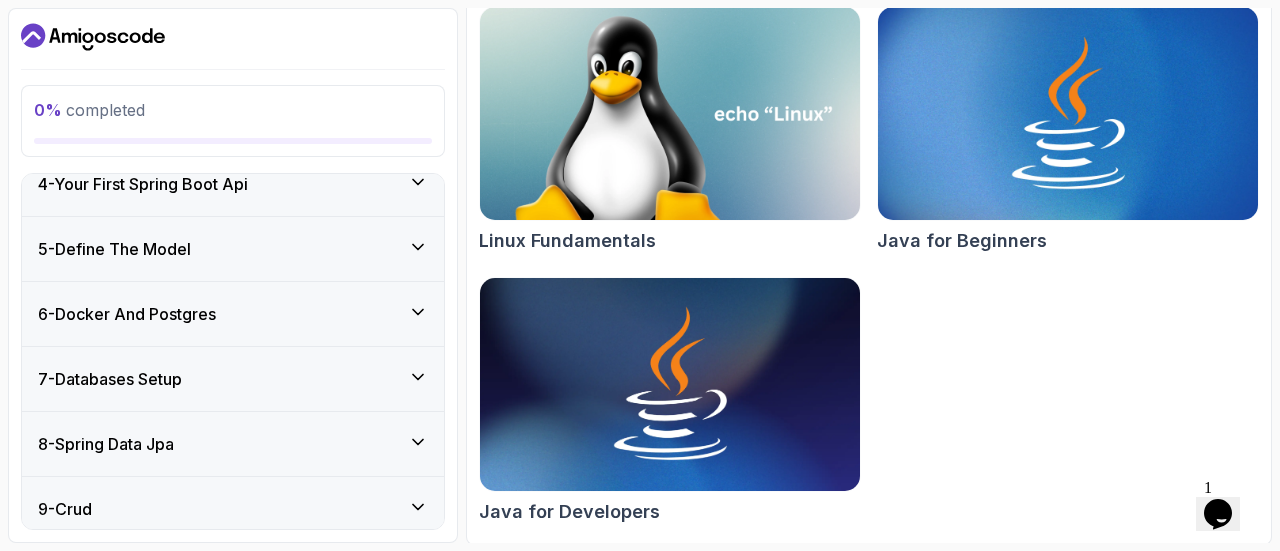 click 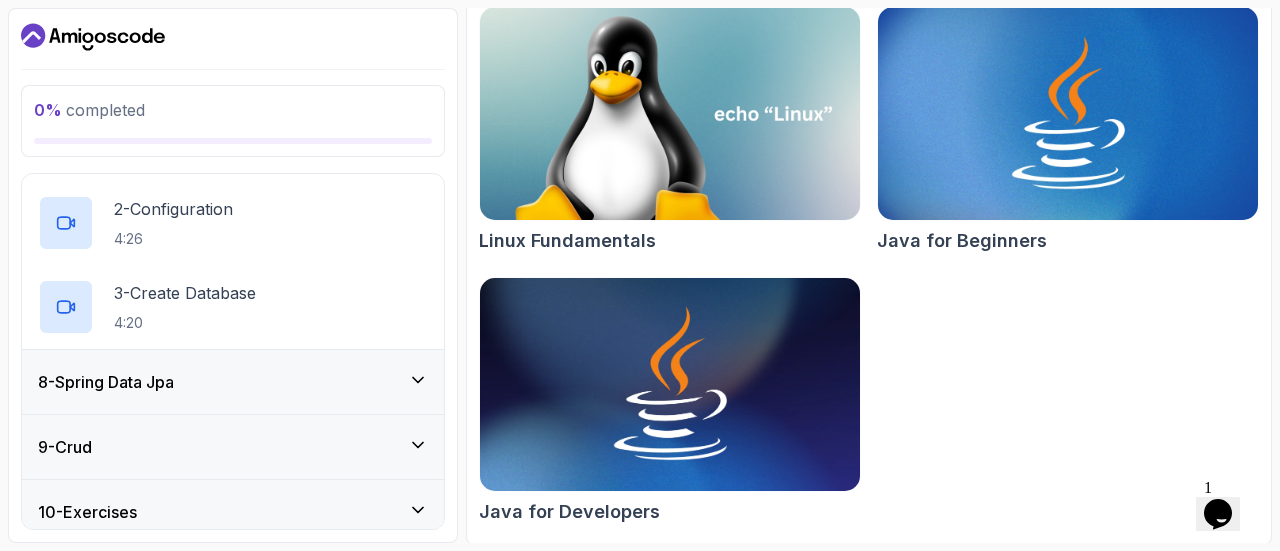 scroll, scrollTop: 540, scrollLeft: 0, axis: vertical 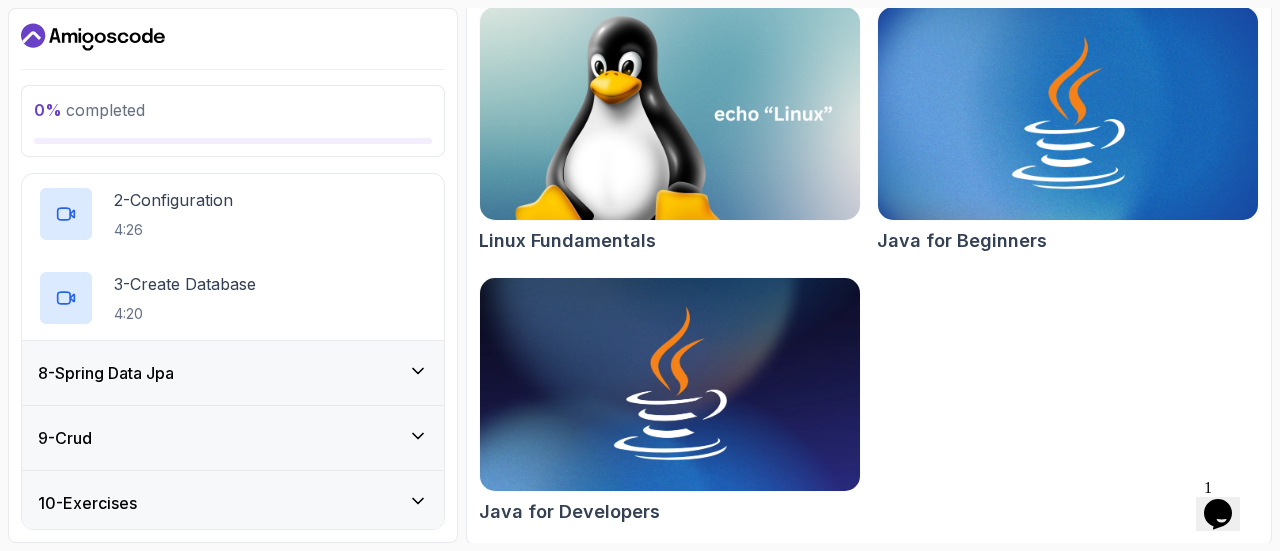 click 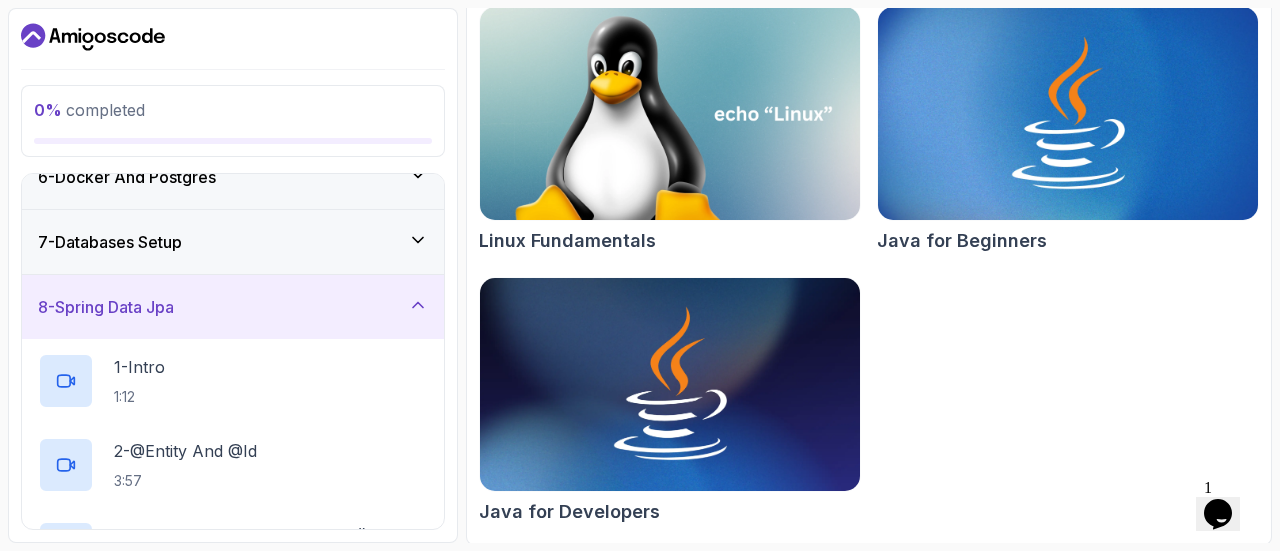 scroll, scrollTop: 314, scrollLeft: 0, axis: vertical 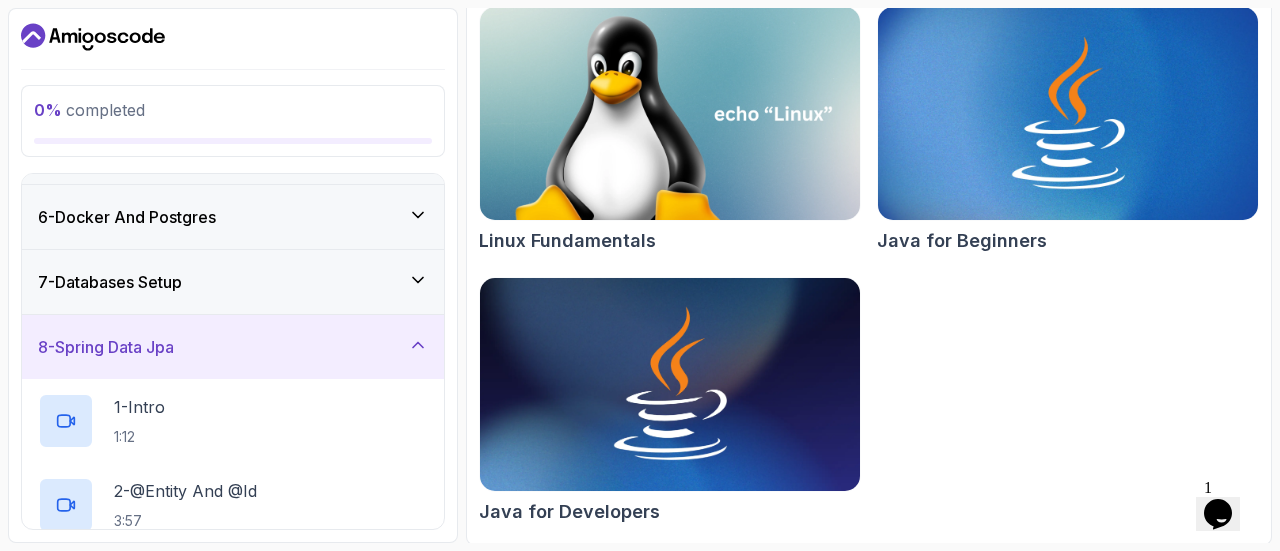 click 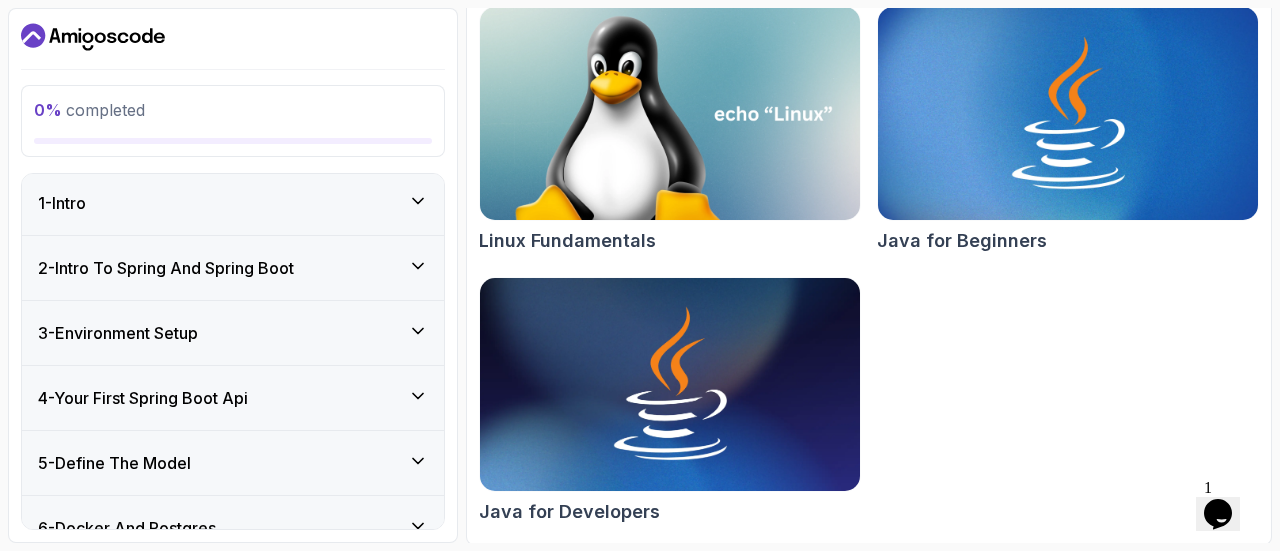 scroll, scrollTop: 0, scrollLeft: 0, axis: both 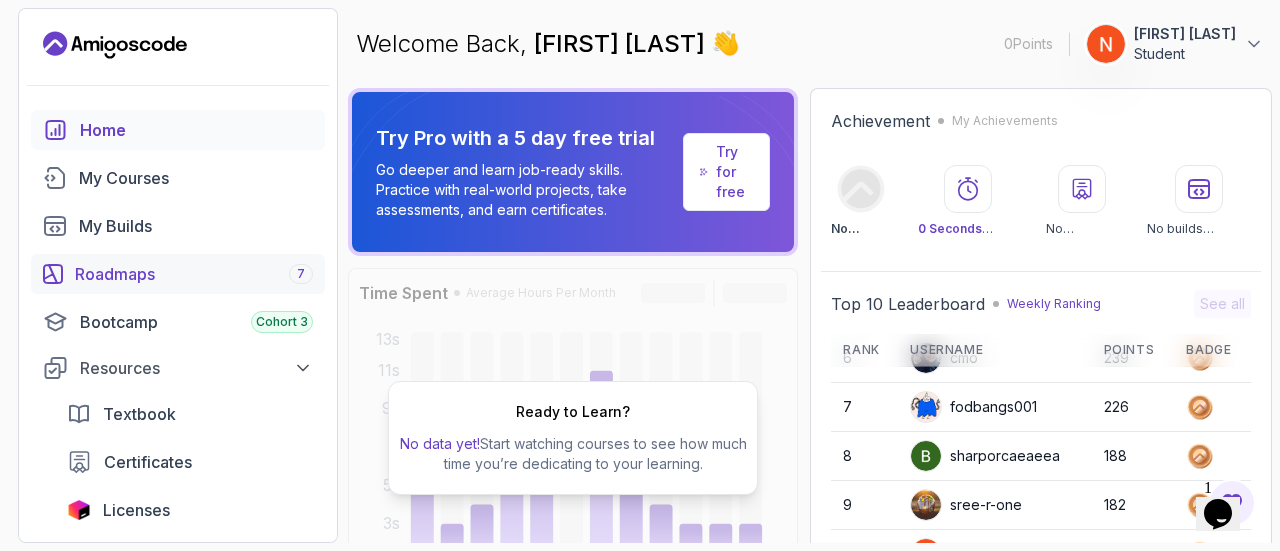 click on "Roadmaps 7" at bounding box center [194, 274] 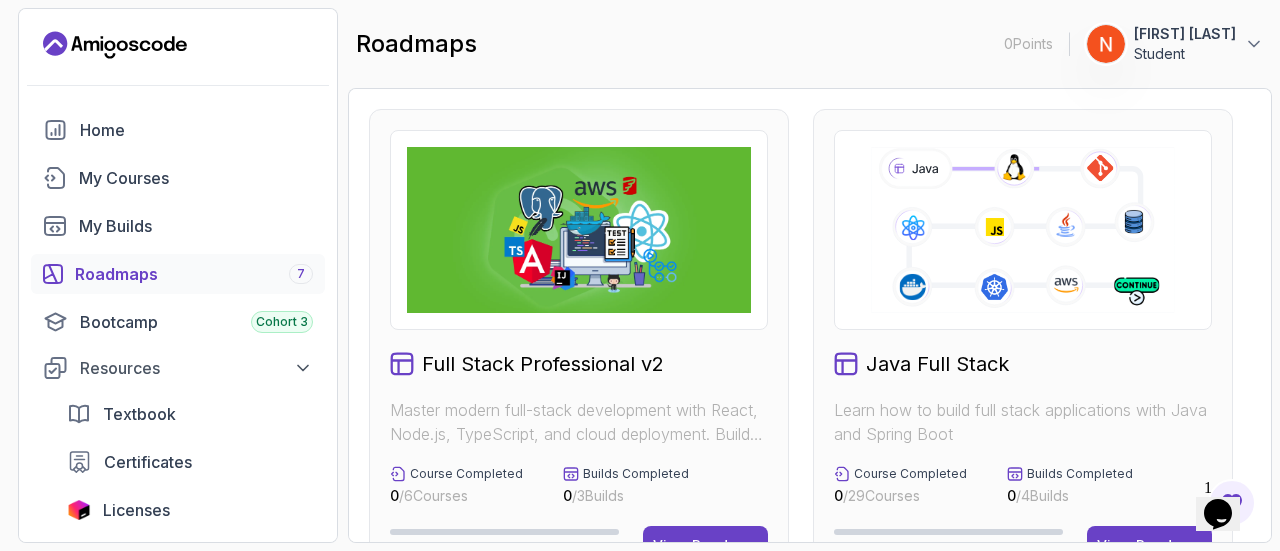 click 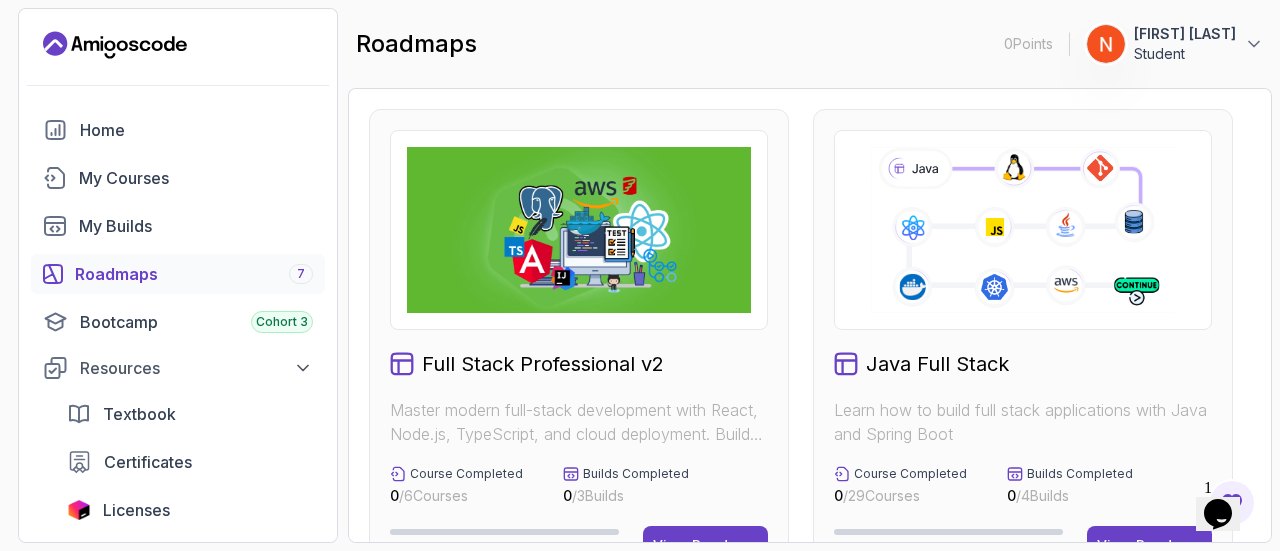 scroll, scrollTop: 148, scrollLeft: 0, axis: vertical 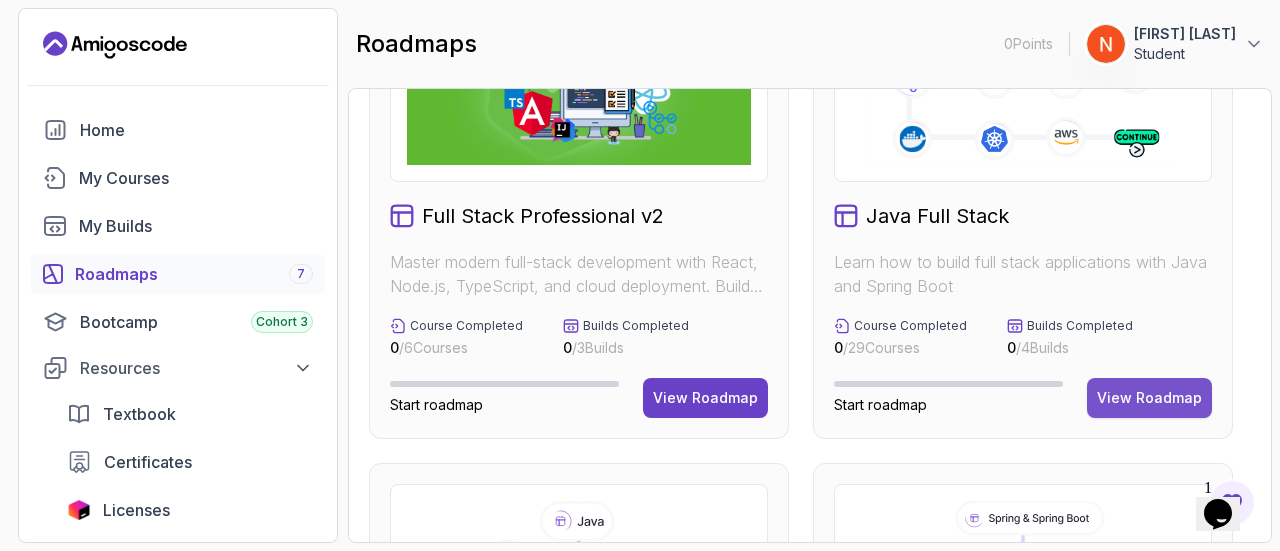 click on "View Roadmap" at bounding box center [1149, 398] 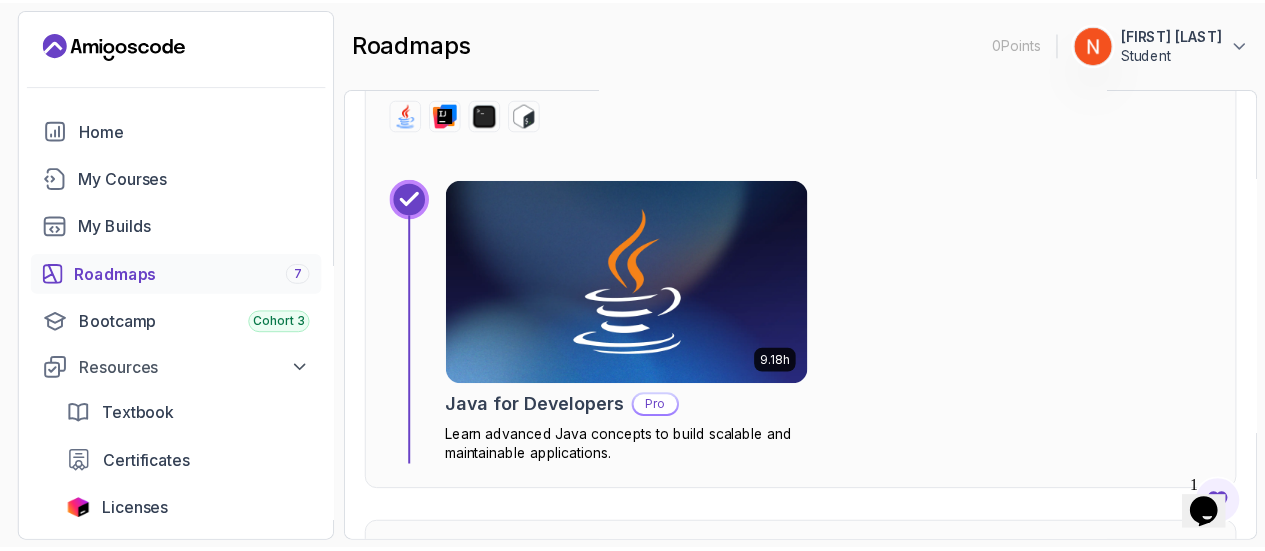 scroll, scrollTop: 4336, scrollLeft: 0, axis: vertical 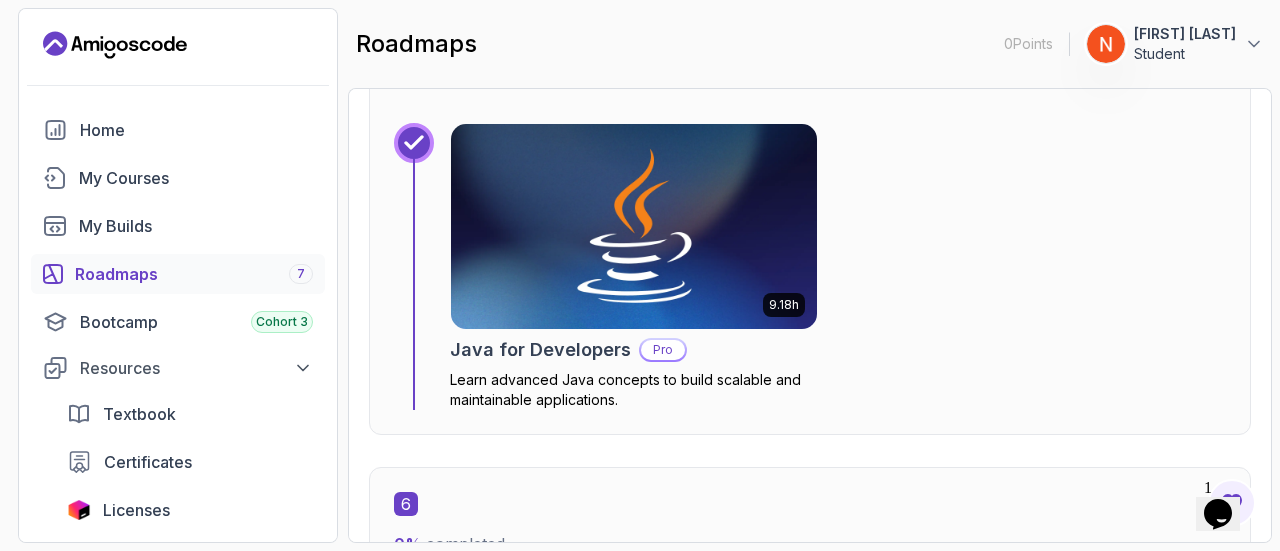 click at bounding box center [634, 226] 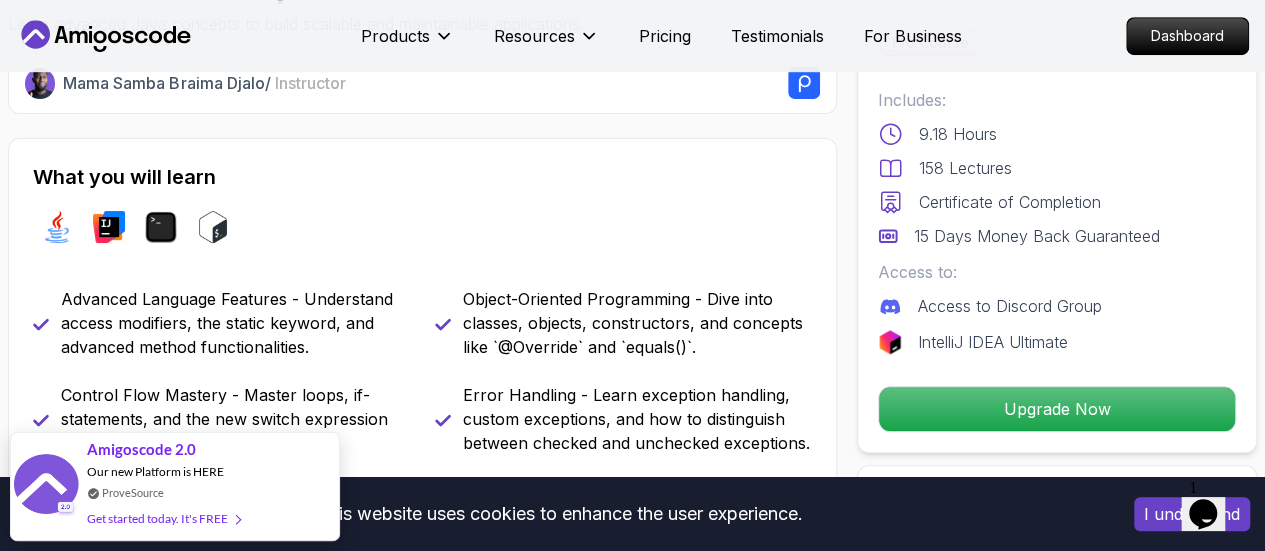 click on "Object-Oriented Programming - Dive into classes, objects, constructors, and concepts like `@Override` and `equals()`." at bounding box center (638, 323) 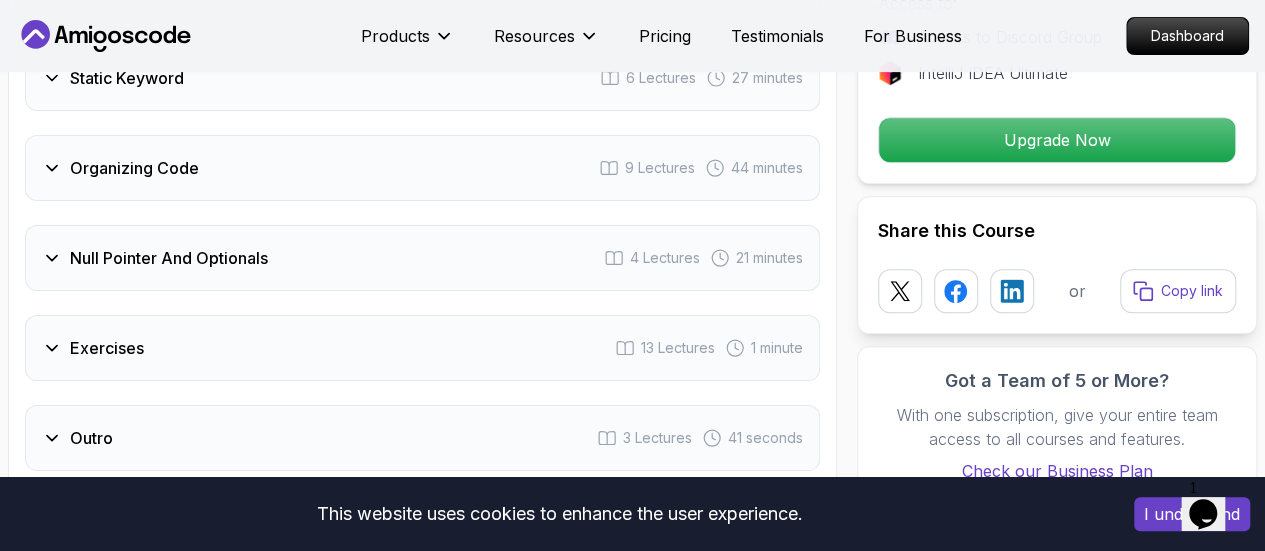 scroll, scrollTop: 4246, scrollLeft: 0, axis: vertical 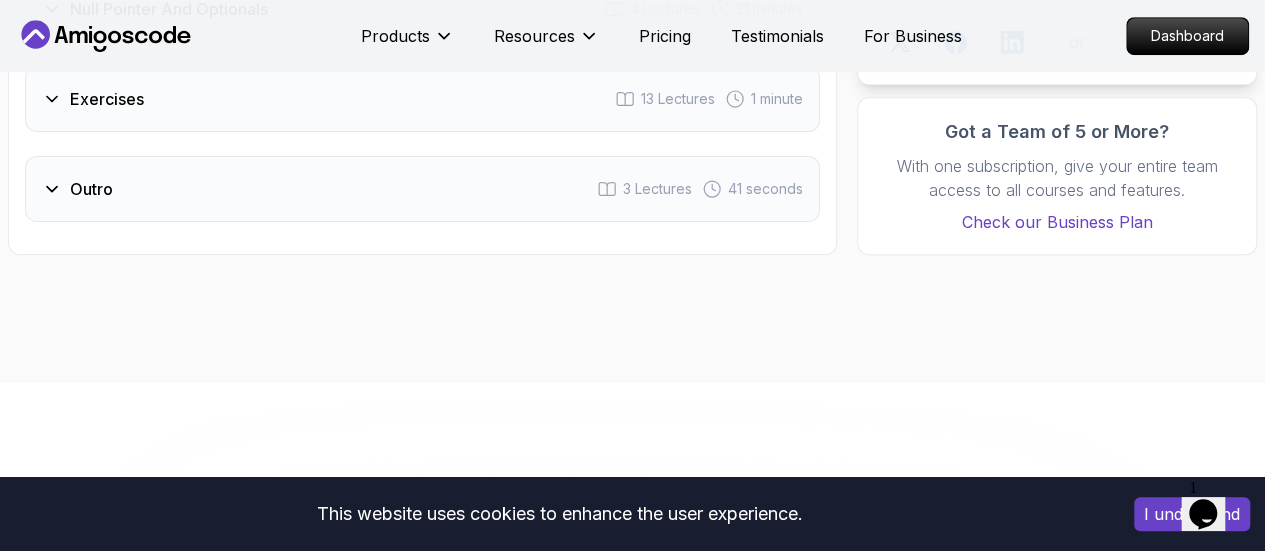 click 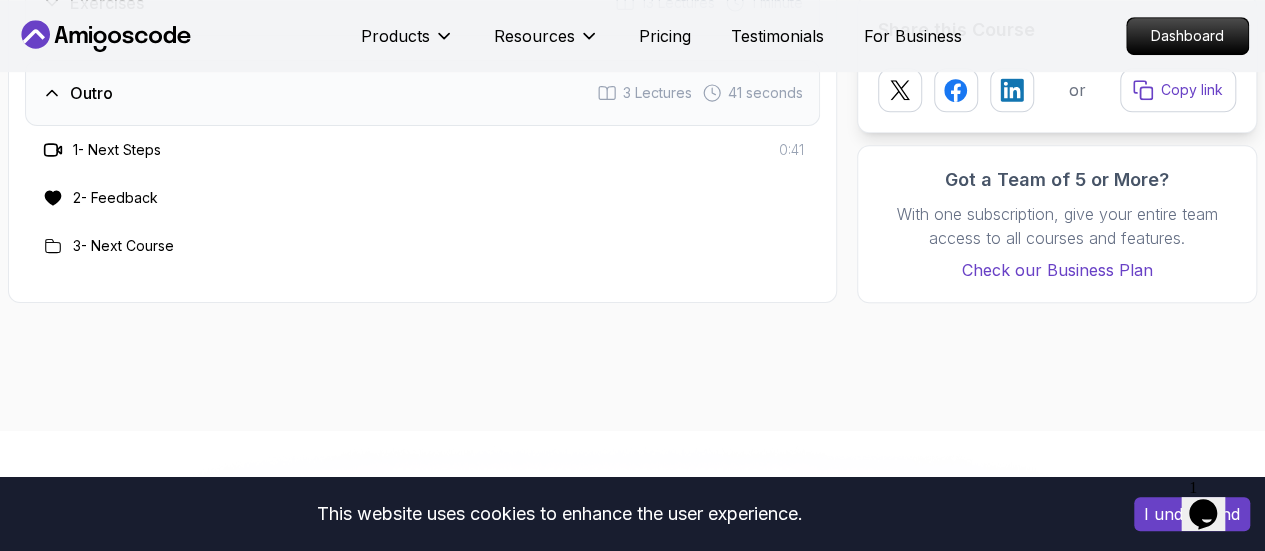 scroll, scrollTop: 4342, scrollLeft: 0, axis: vertical 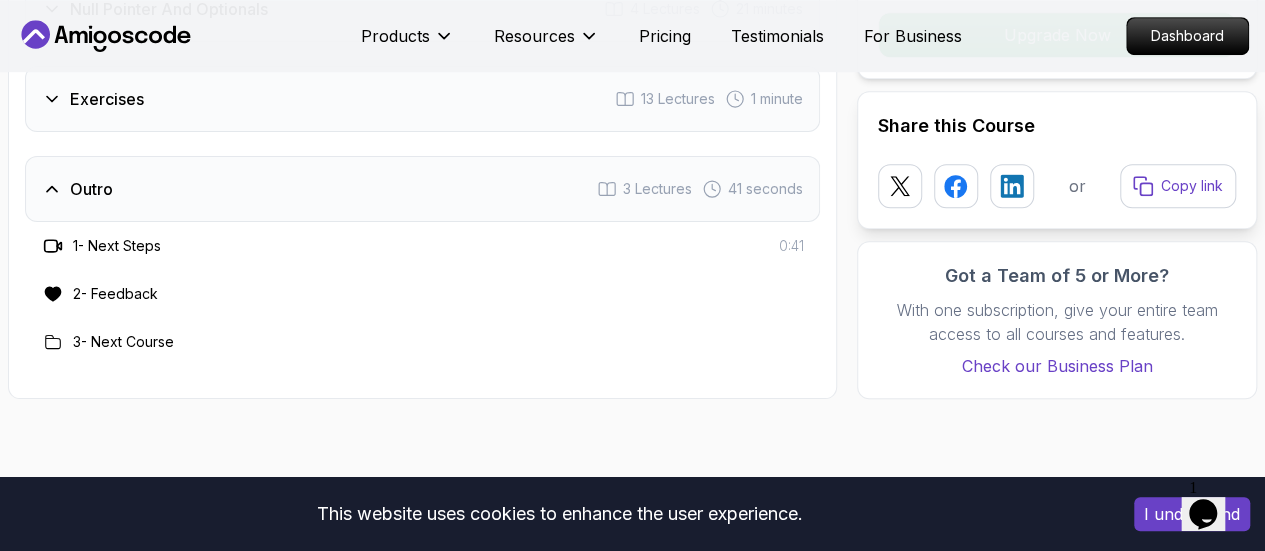 click 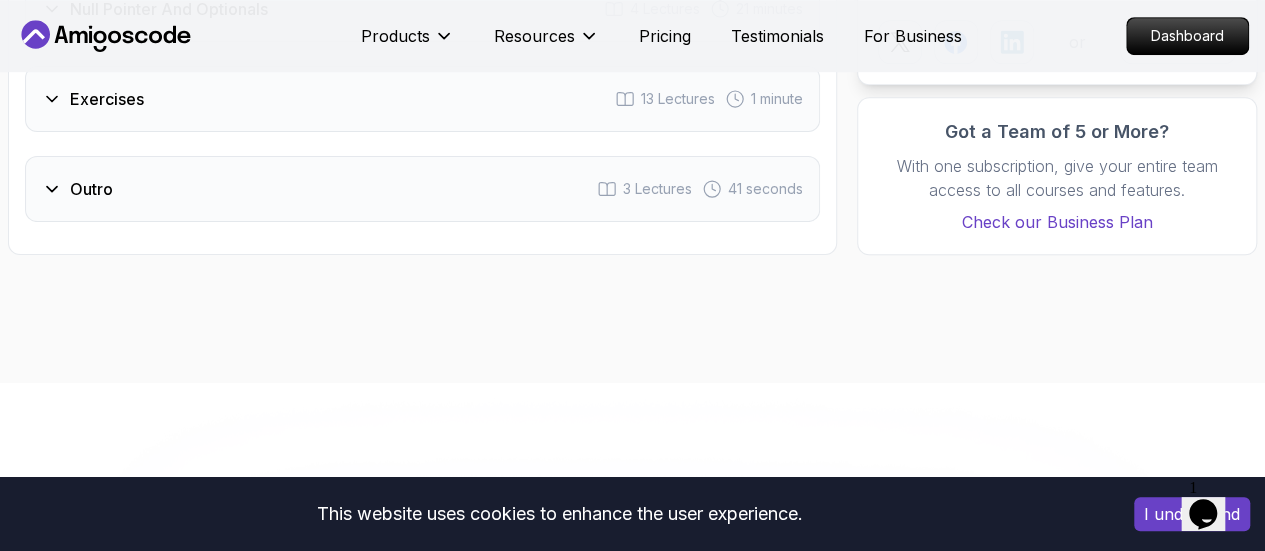 click 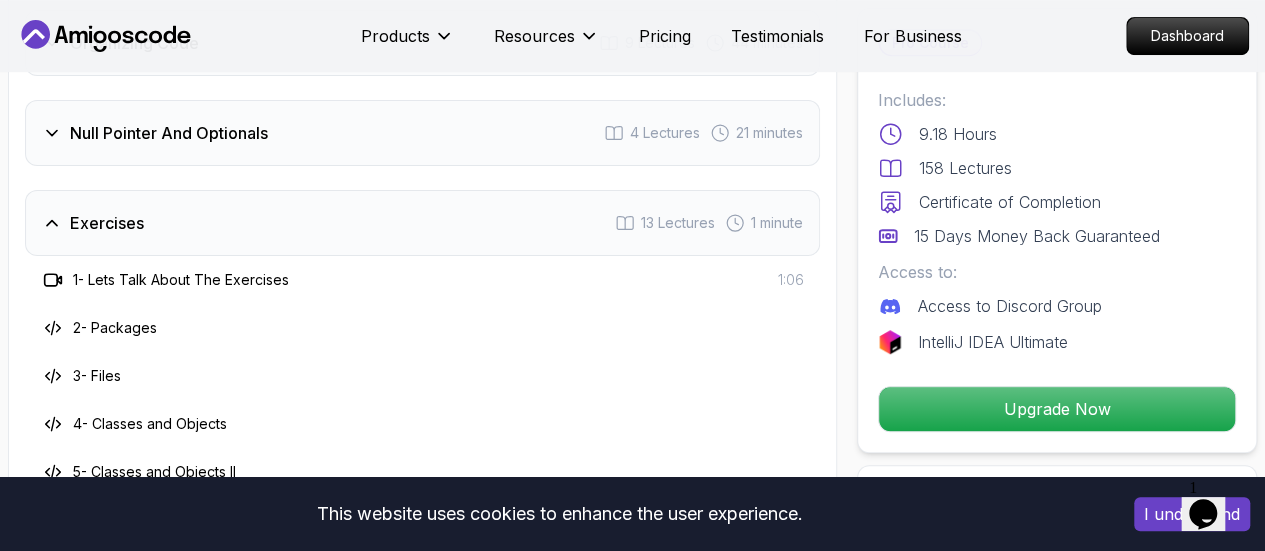 scroll, scrollTop: 4216, scrollLeft: 0, axis: vertical 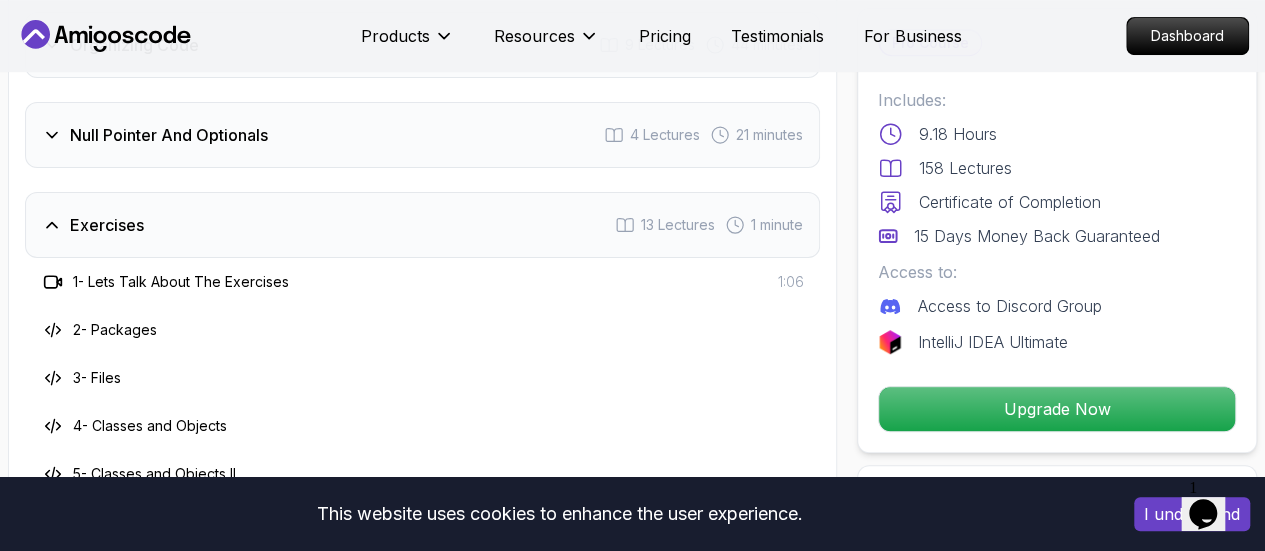 click 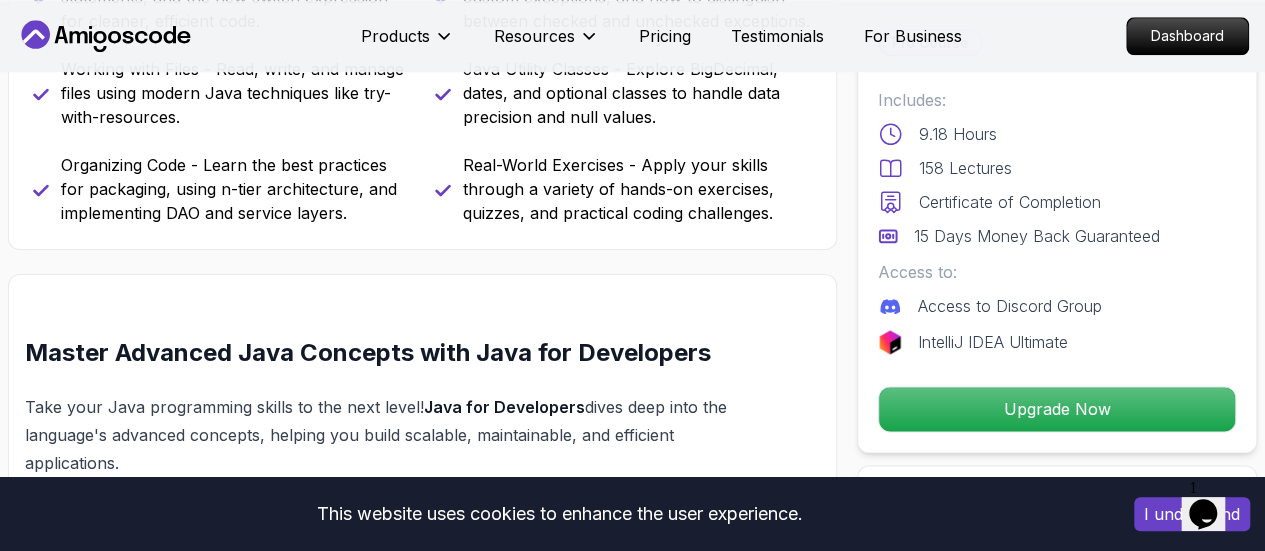 scroll, scrollTop: 1070, scrollLeft: 0, axis: vertical 